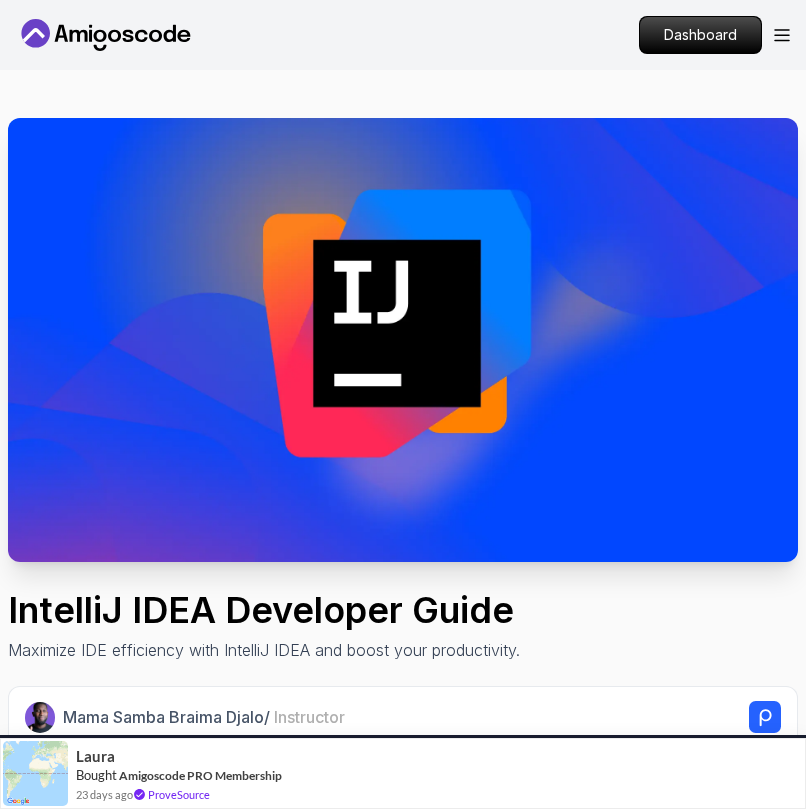 scroll, scrollTop: 398, scrollLeft: 0, axis: vertical 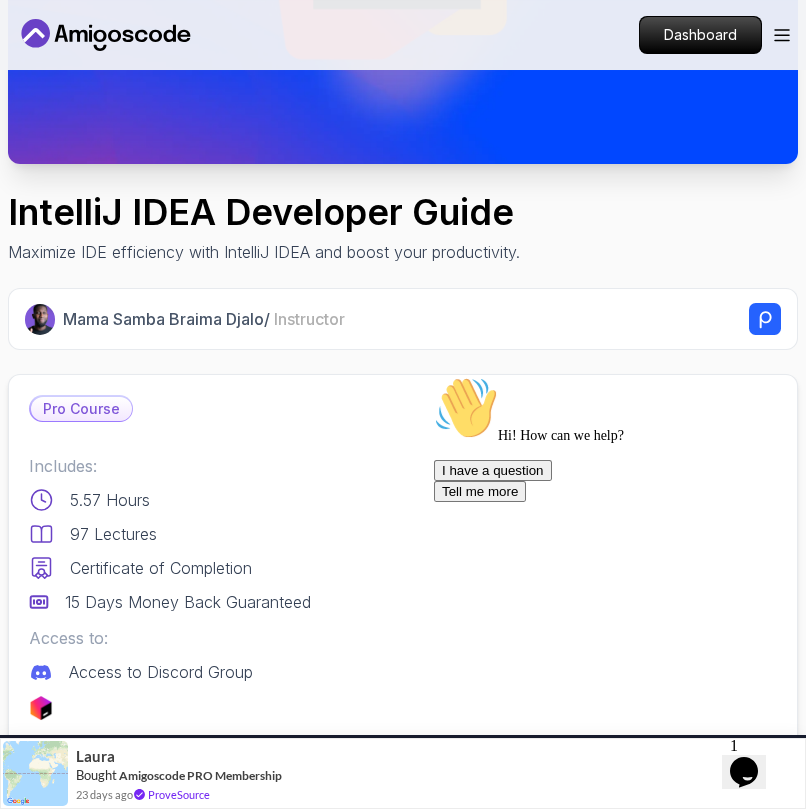 click 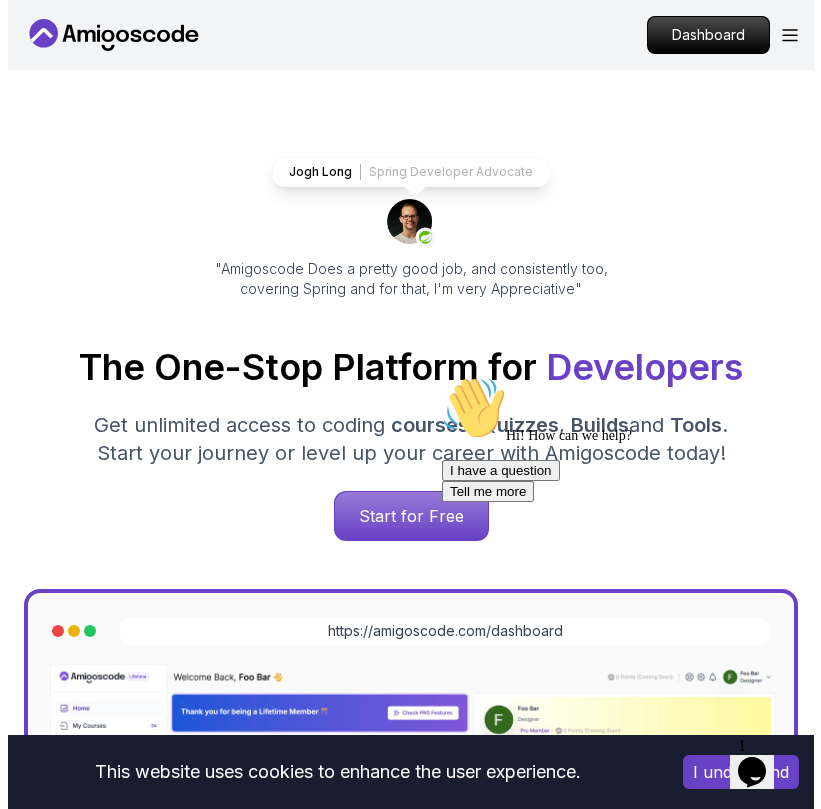 scroll, scrollTop: 0, scrollLeft: 0, axis: both 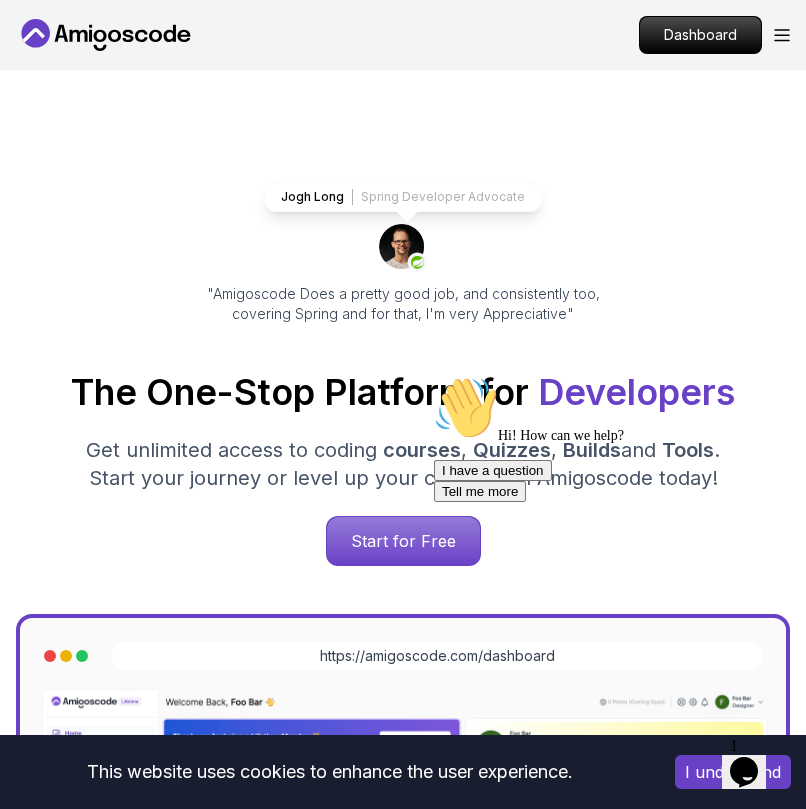 click 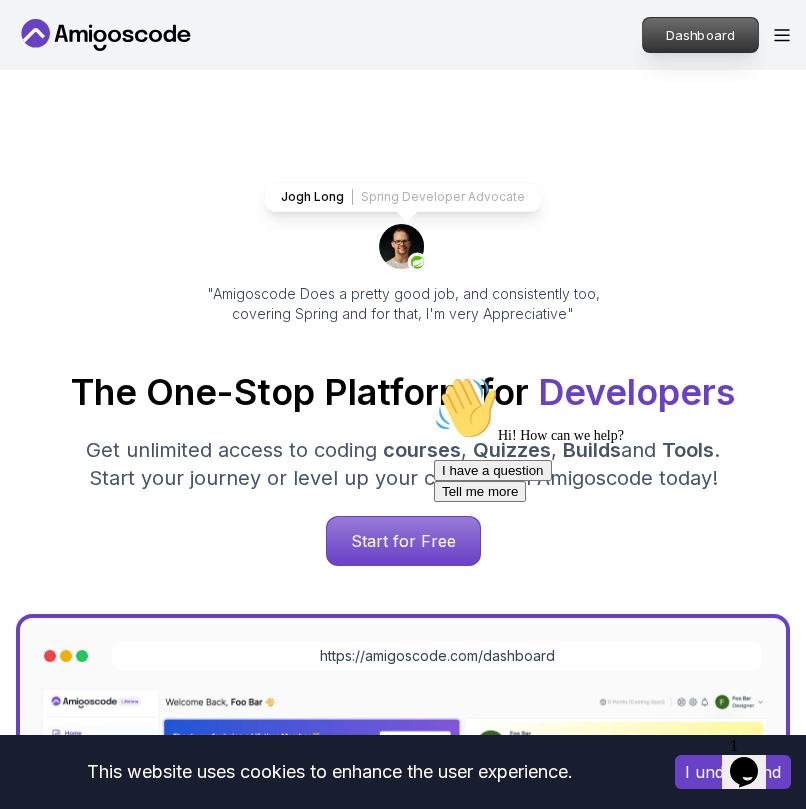 click on "Dashboard" at bounding box center [700, 35] 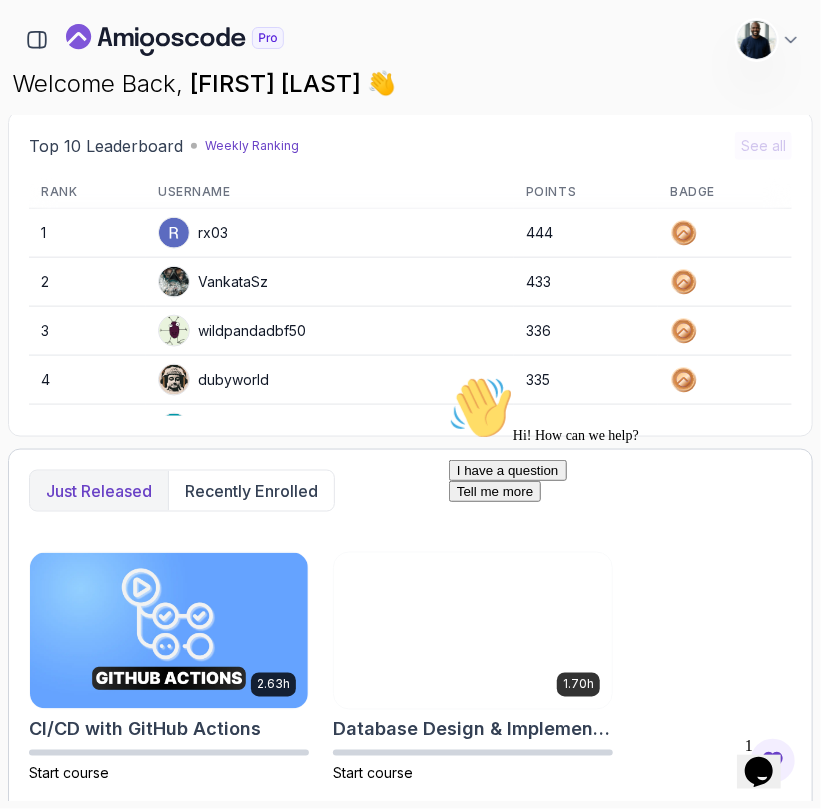 scroll, scrollTop: 600, scrollLeft: 0, axis: vertical 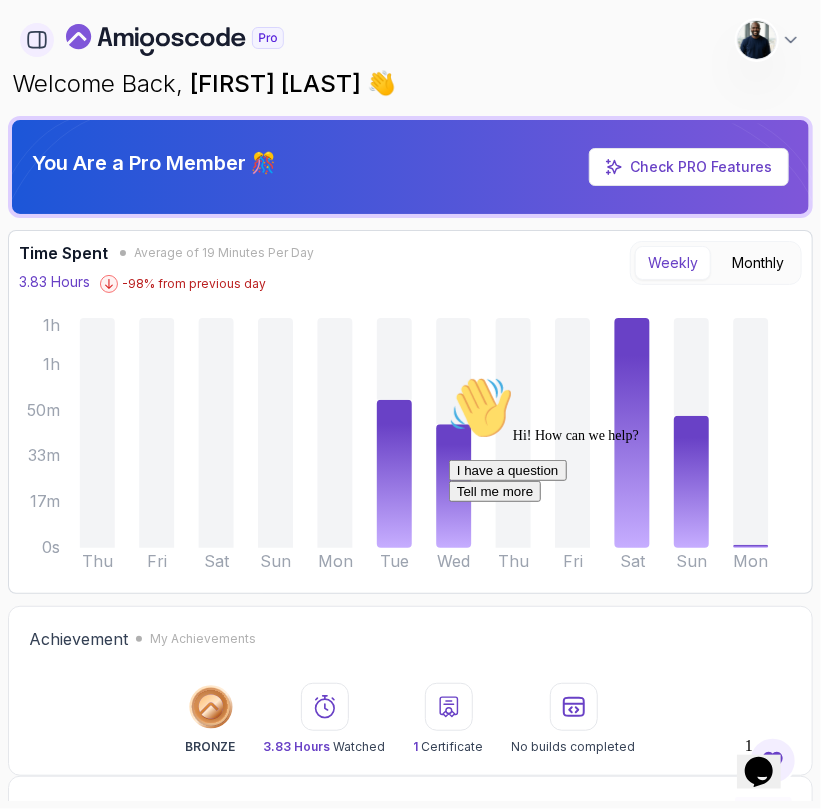 click at bounding box center (37, 40) 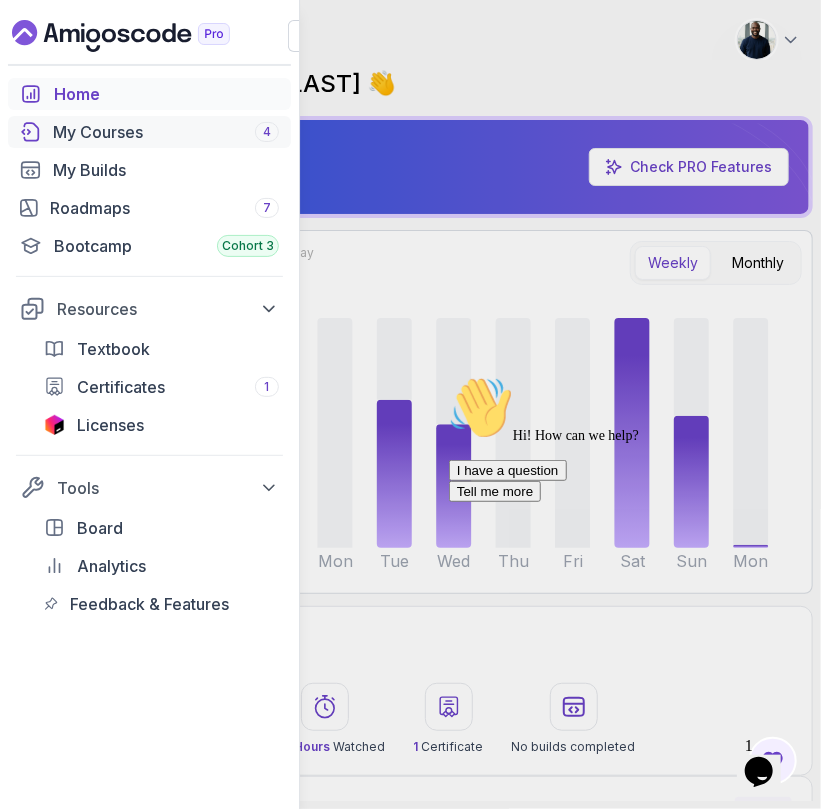 click on "My Courses 4" at bounding box center (149, 132) 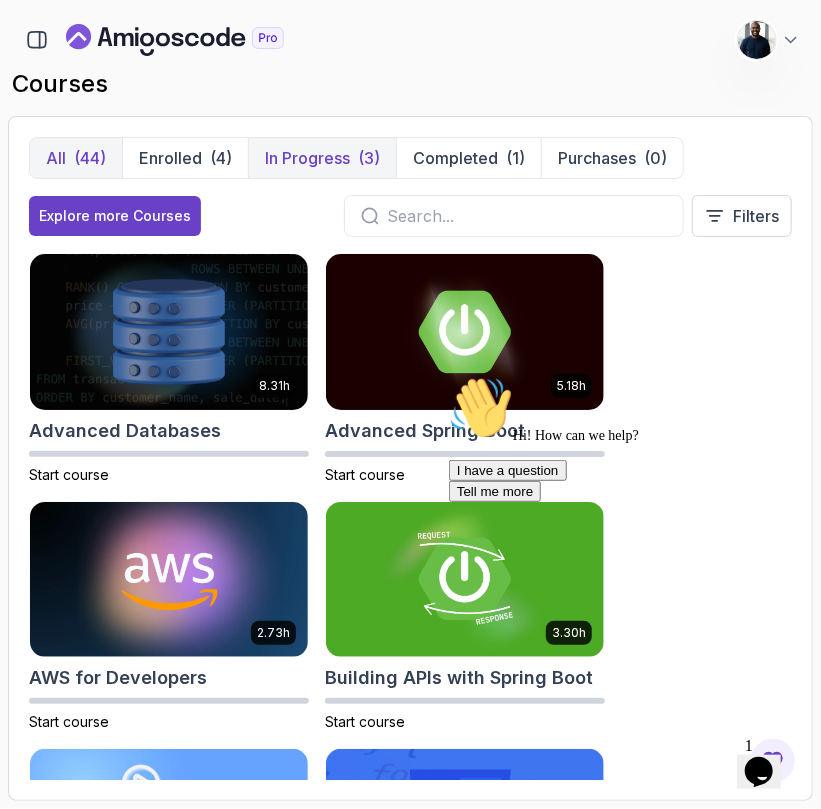 click on "In Progress (3)" at bounding box center (322, 158) 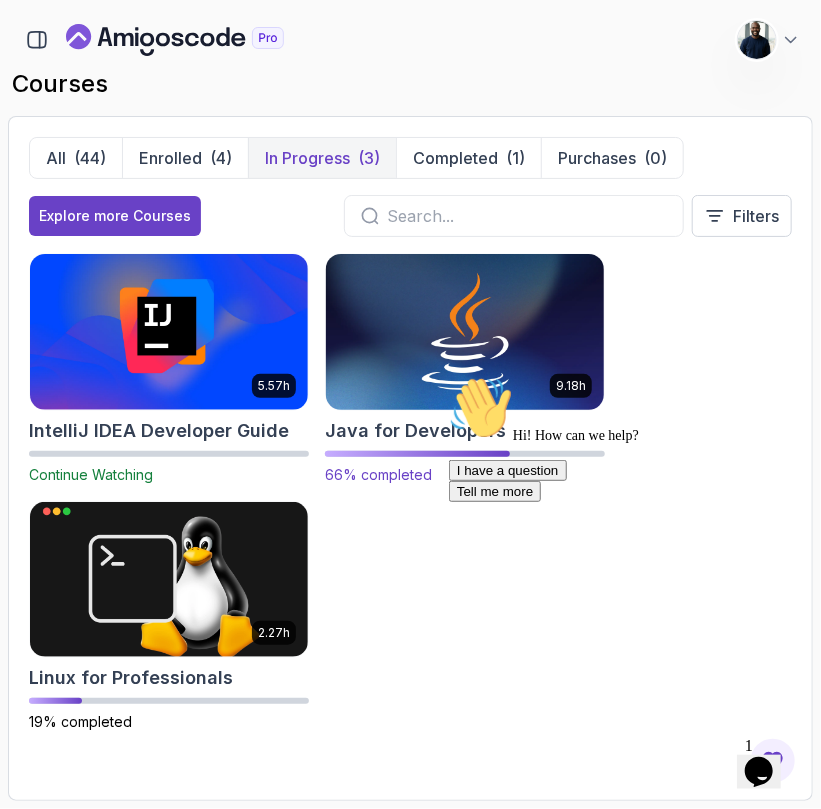 click at bounding box center [465, 331] 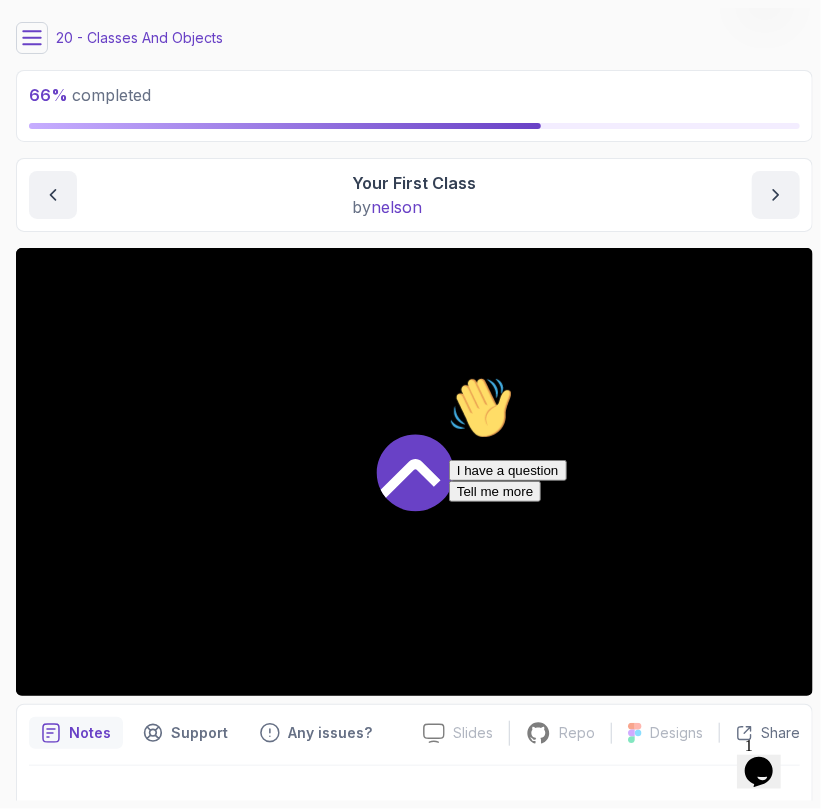 scroll, scrollTop: 90, scrollLeft: 0, axis: vertical 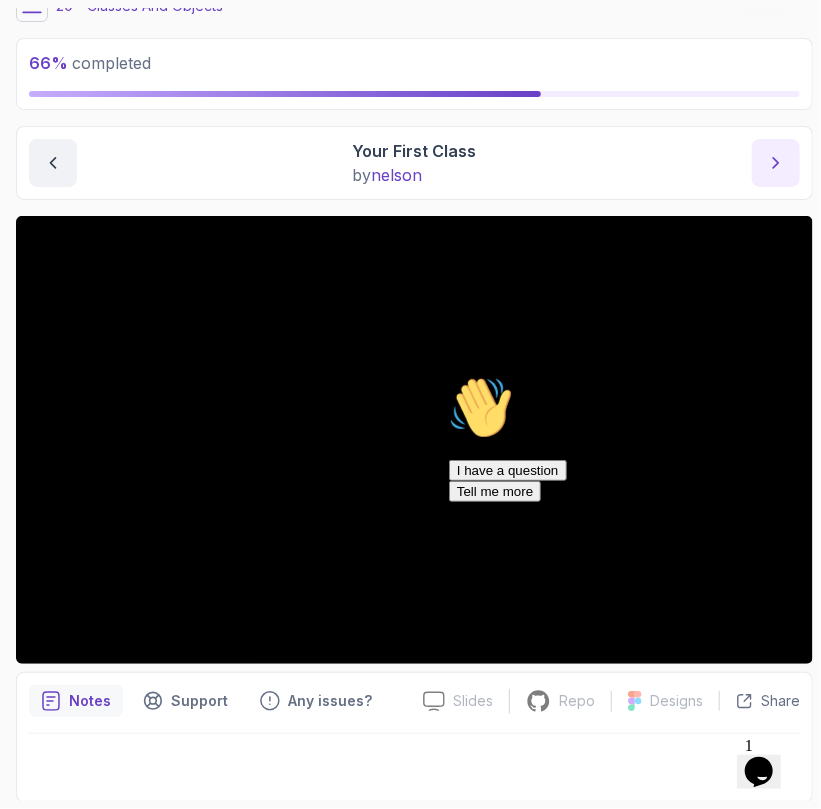 click 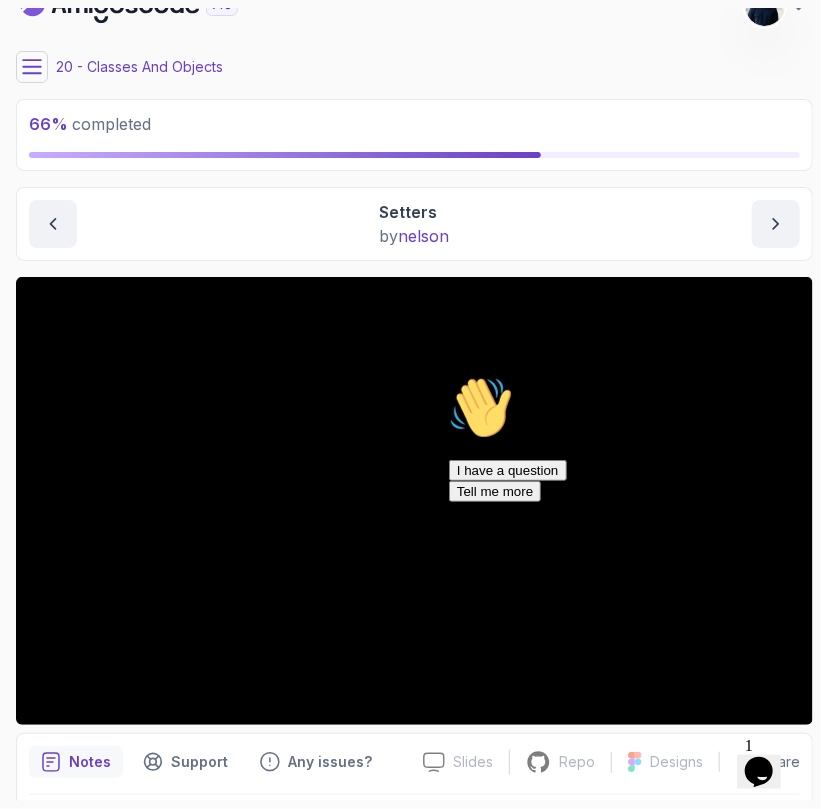 scroll, scrollTop: 0, scrollLeft: 0, axis: both 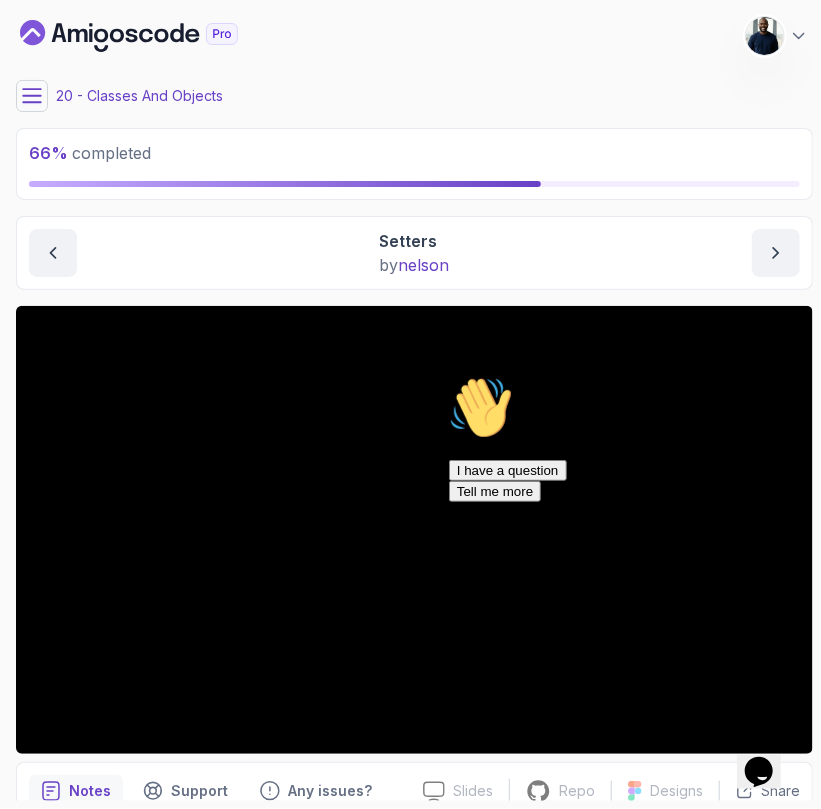 click at bounding box center [32, 96] 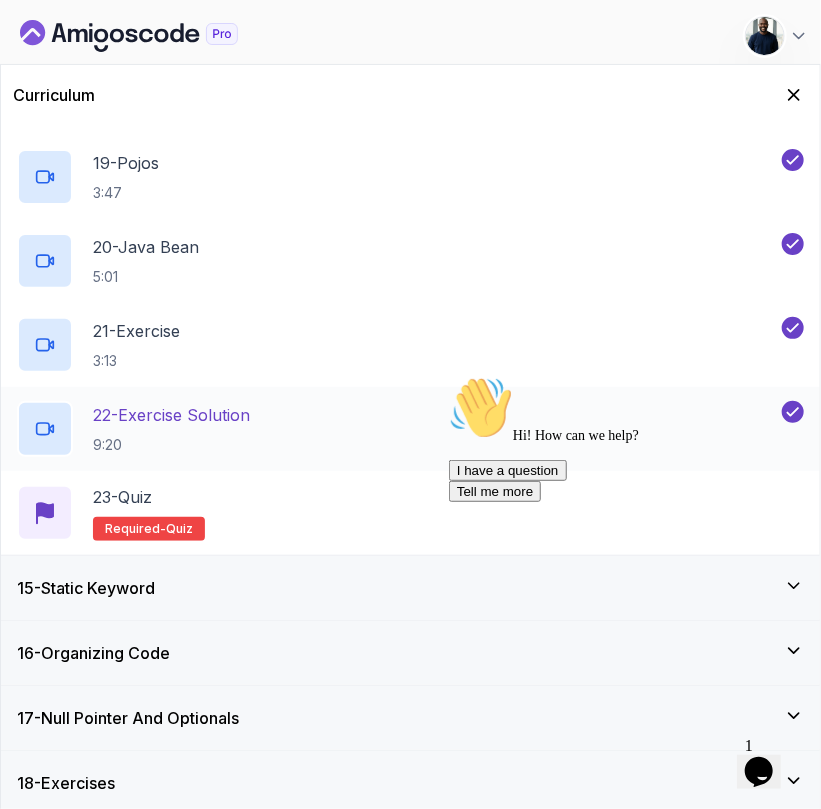 scroll, scrollTop: 2414, scrollLeft: 0, axis: vertical 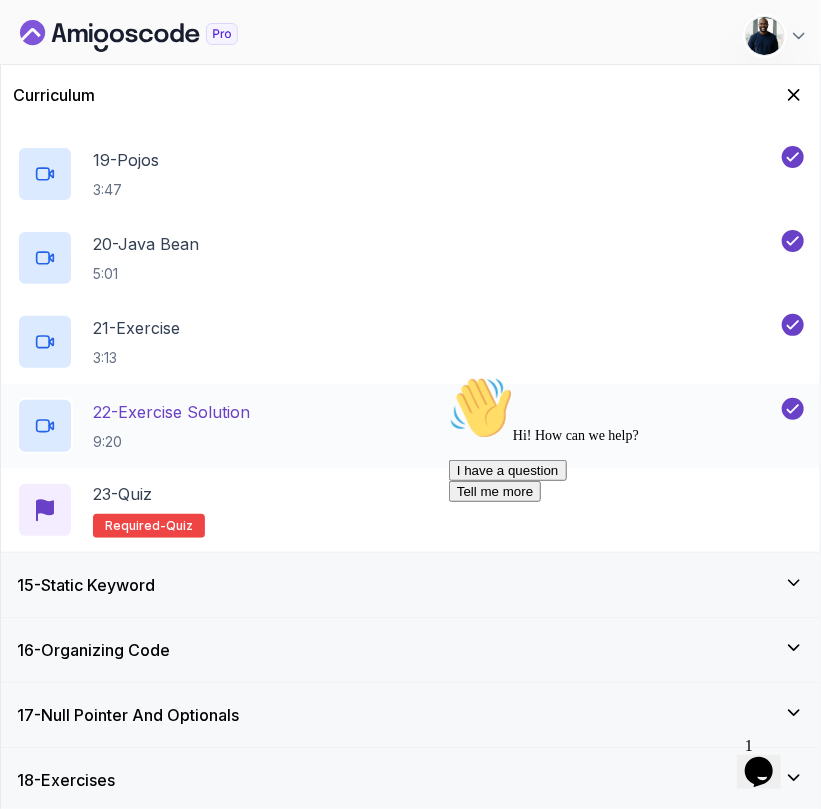 click on "22  -  Exercise Solution" at bounding box center [171, 412] 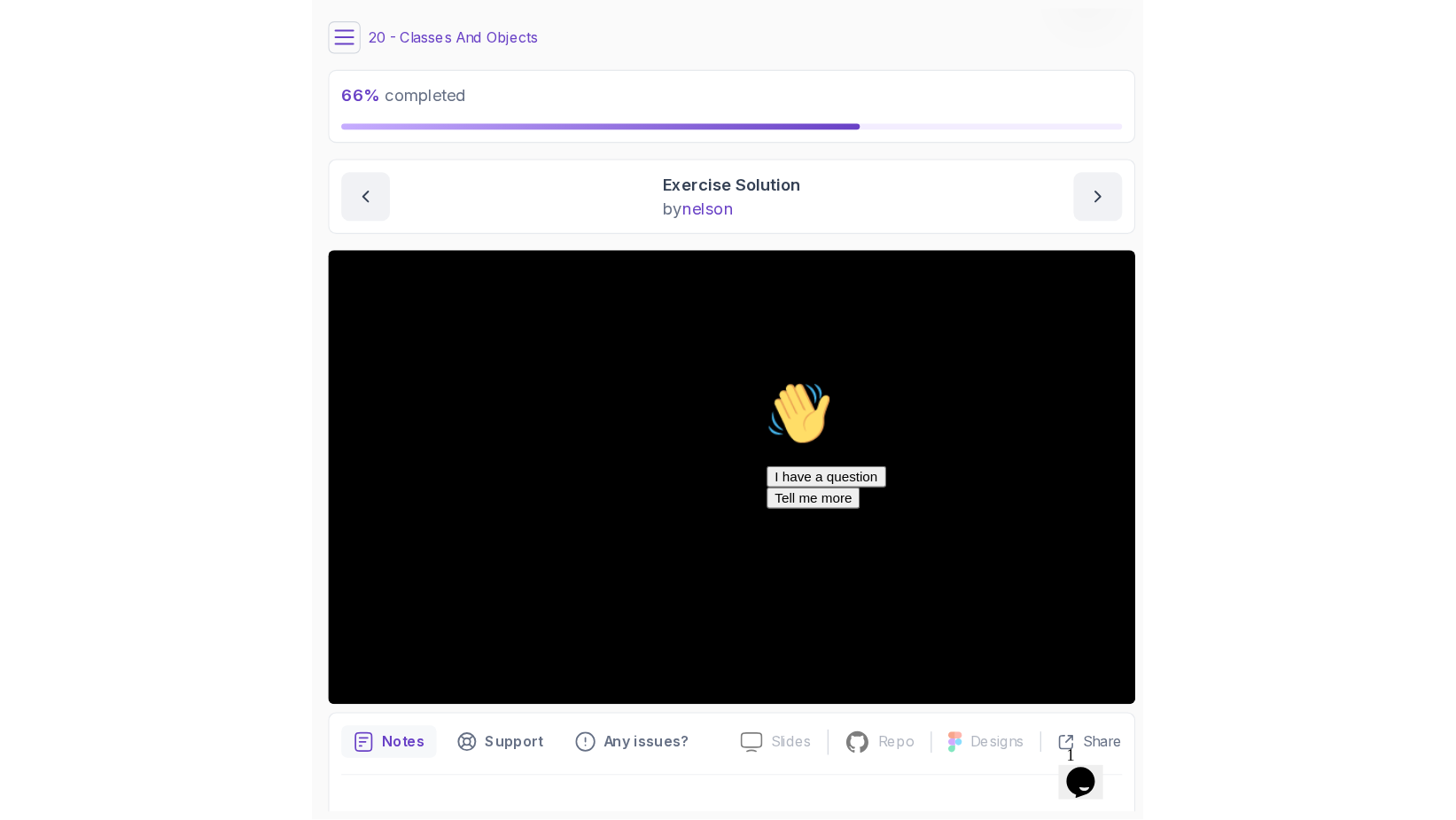 scroll, scrollTop: 80, scrollLeft: 0, axis: vertical 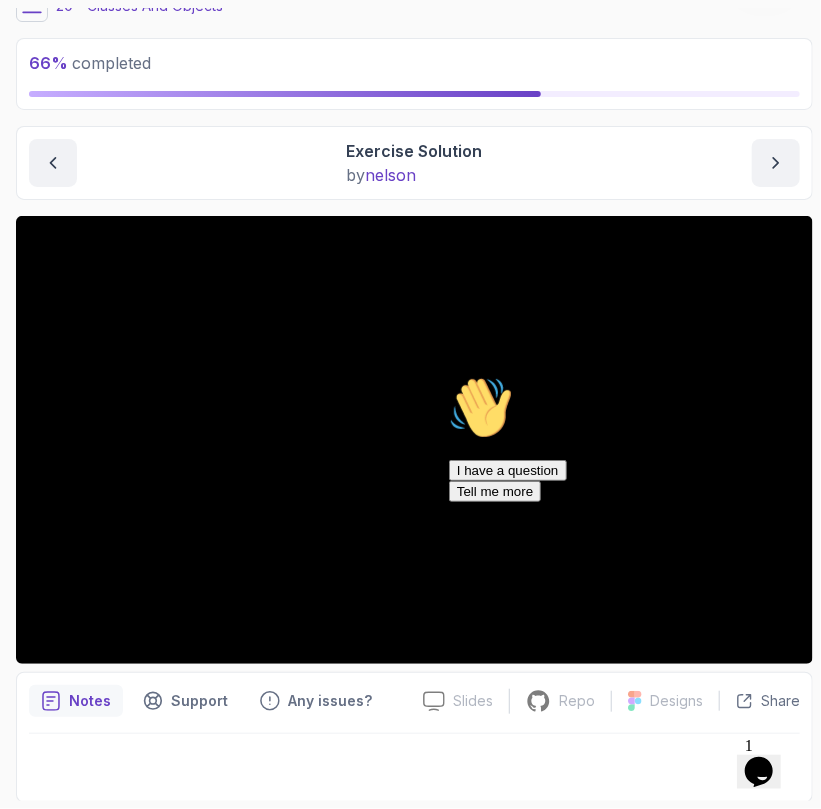 click at bounding box center (448, 375) 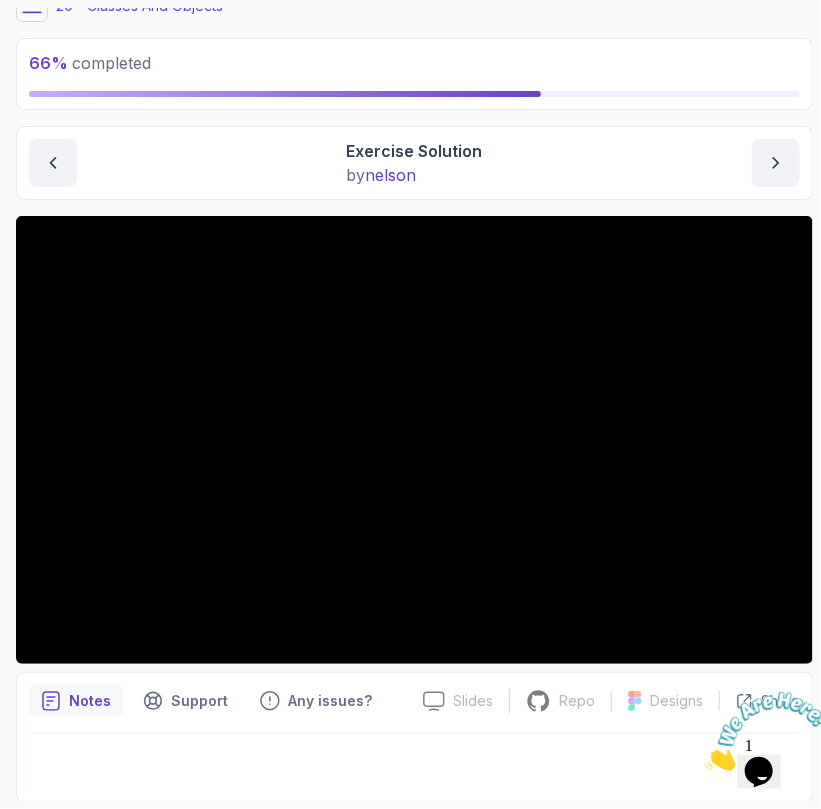 scroll, scrollTop: 0, scrollLeft: 0, axis: both 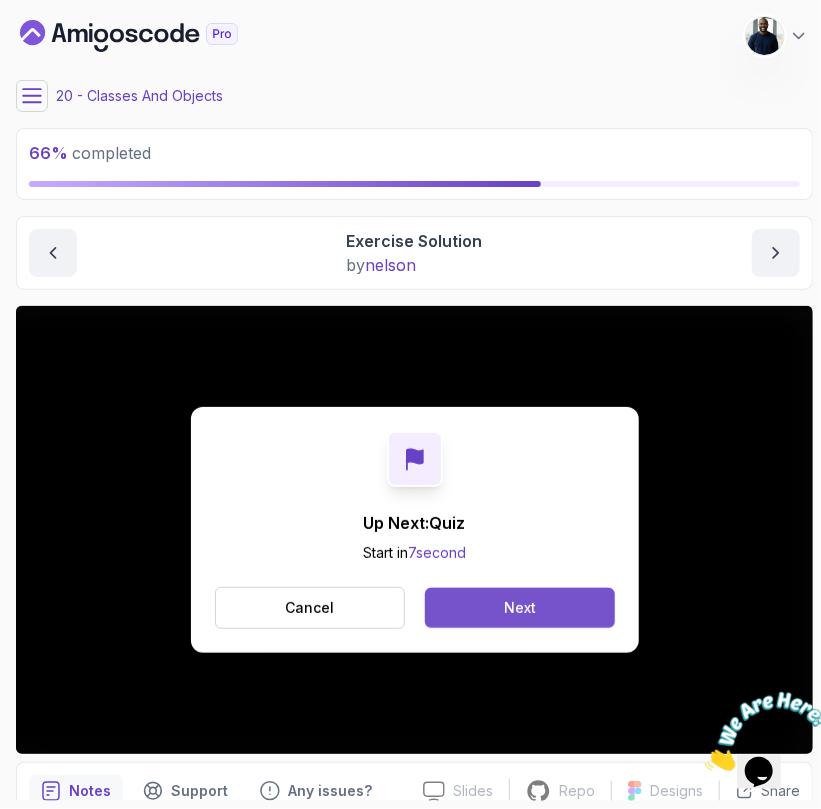 click on "Next" at bounding box center (520, 608) 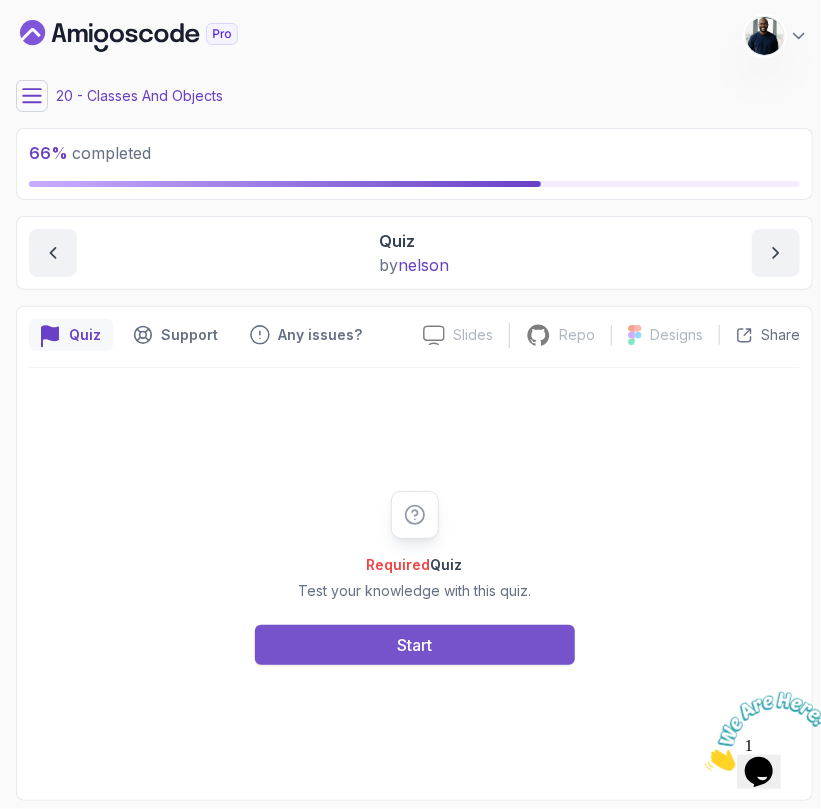 click on "Start" at bounding box center (415, 645) 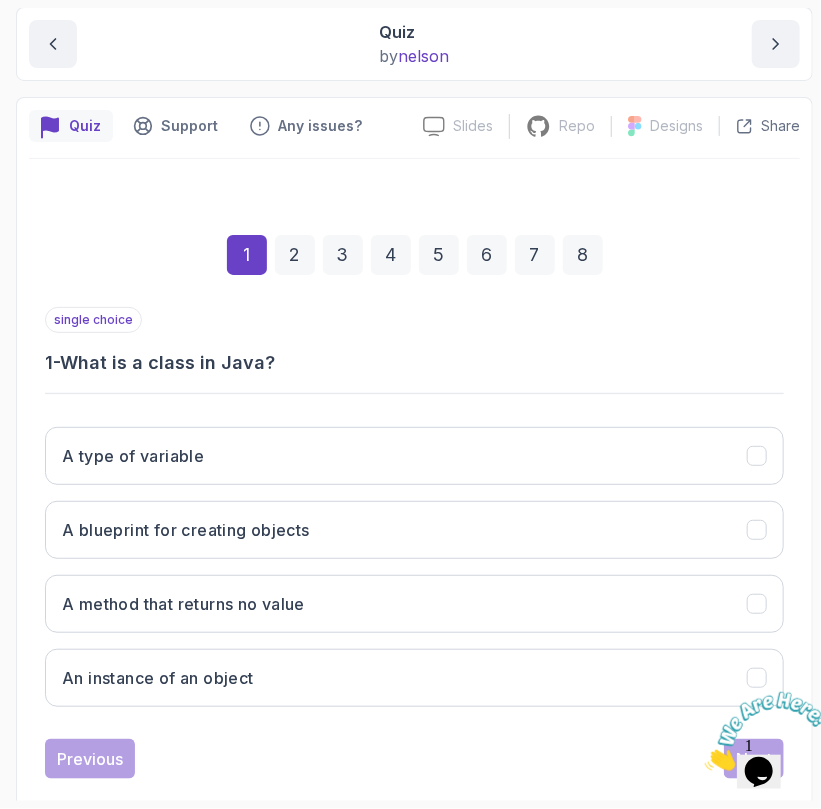 scroll, scrollTop: 241, scrollLeft: 0, axis: vertical 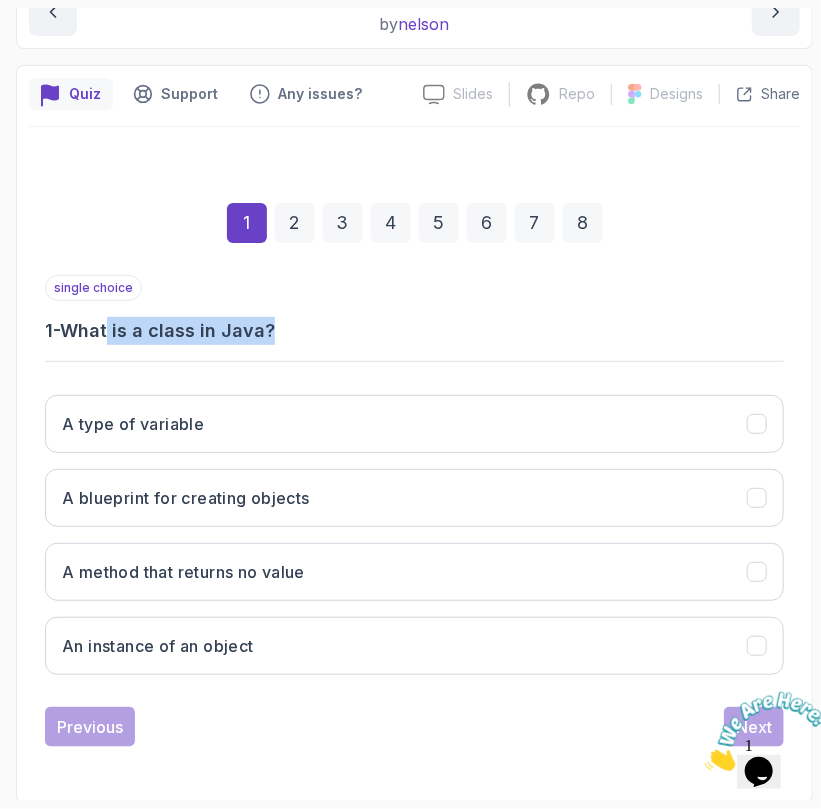 drag, startPoint x: 117, startPoint y: 334, endPoint x: 374, endPoint y: 327, distance: 257.0953 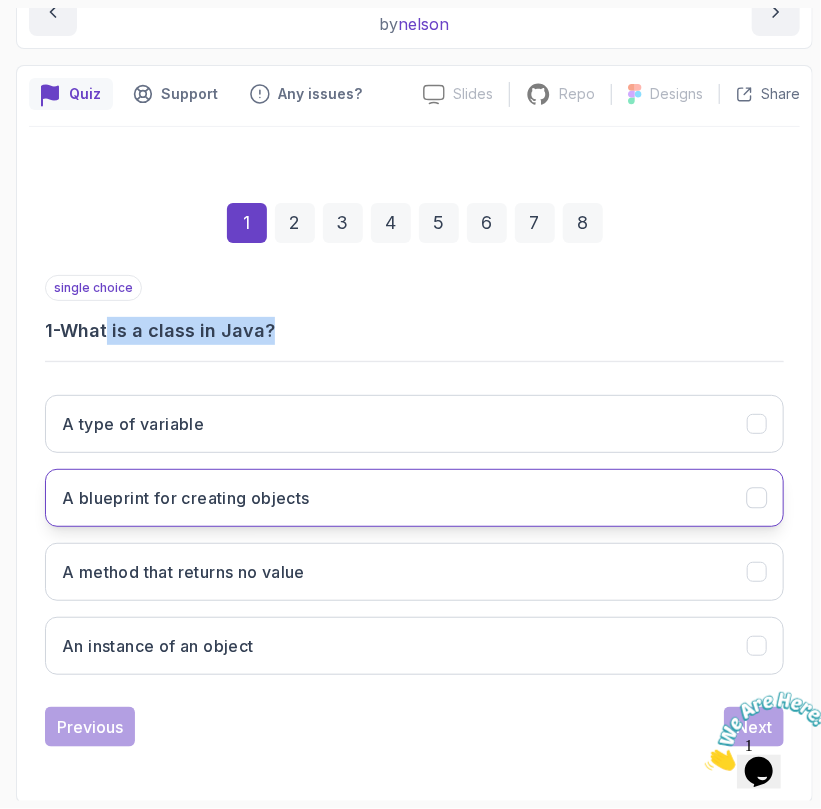 click on "A blueprint for creating objects" at bounding box center [186, 498] 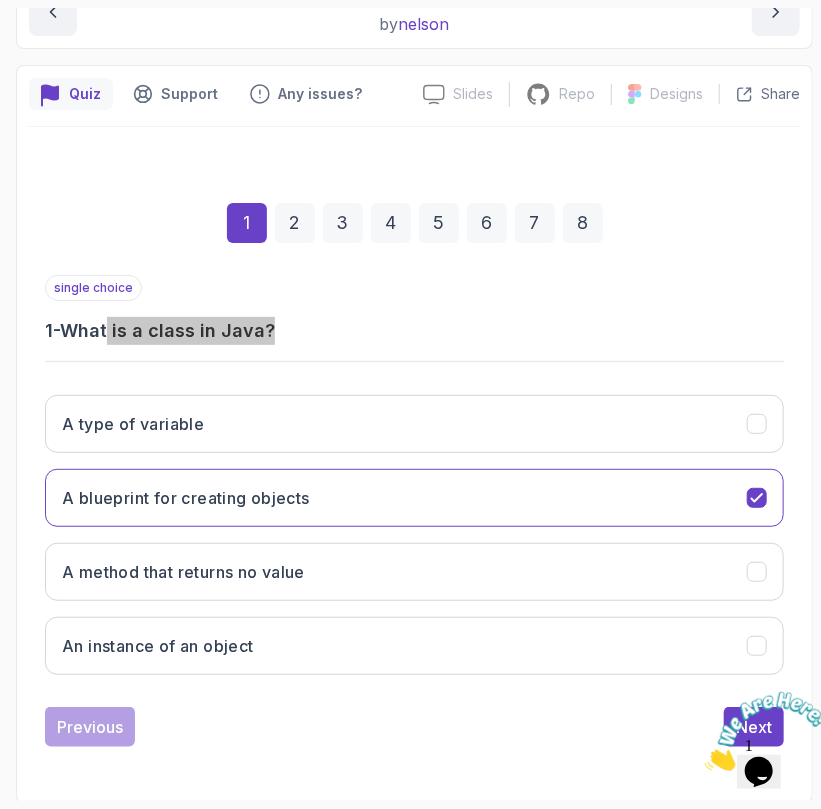 click at bounding box center [704, 764] 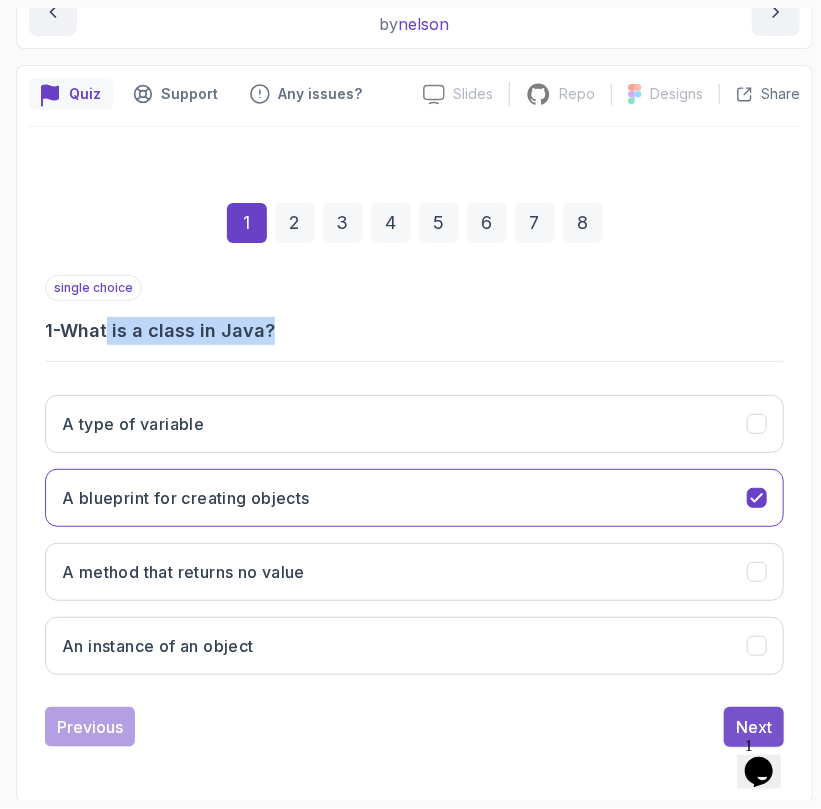 click on "Next" at bounding box center [754, 727] 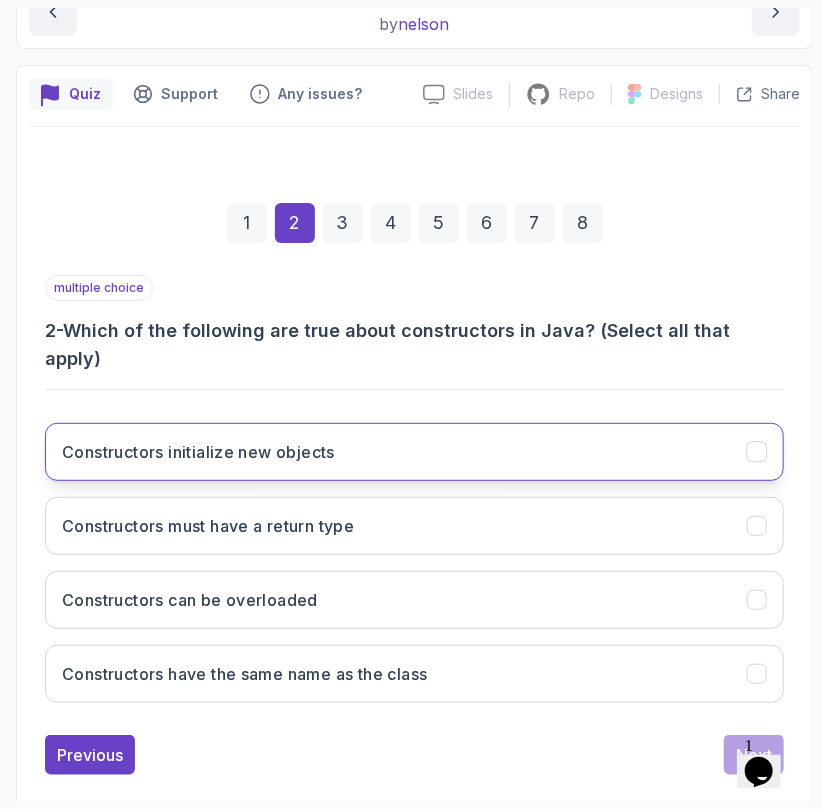 click on "Constructors initialize new objects" at bounding box center (414, 452) 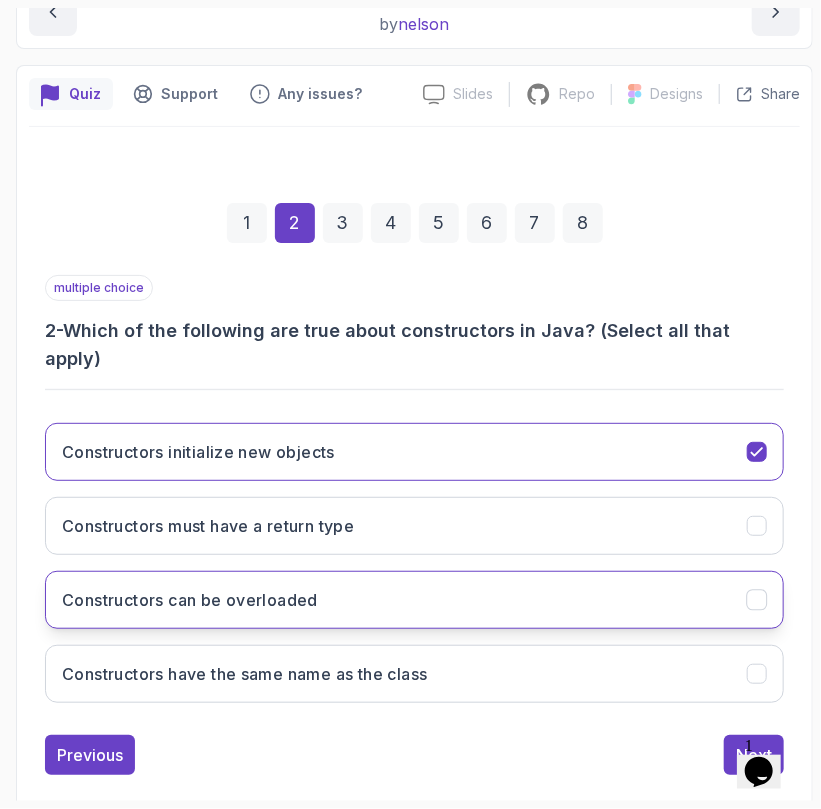 click on "Constructors can be overloaded" at bounding box center (414, 600) 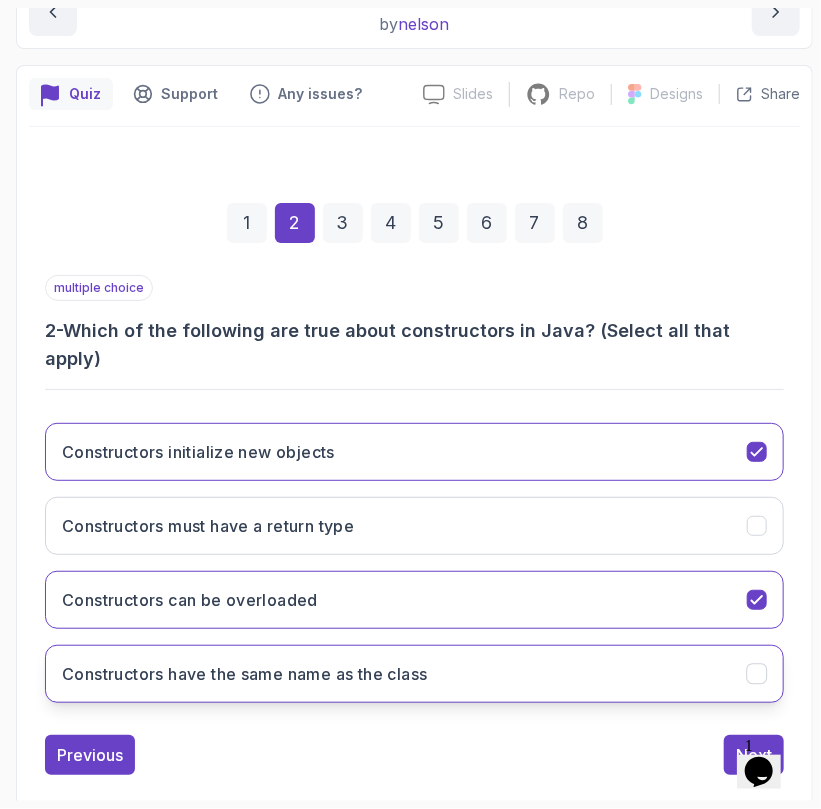 click on "Constructors have the same name as the class" at bounding box center (245, 674) 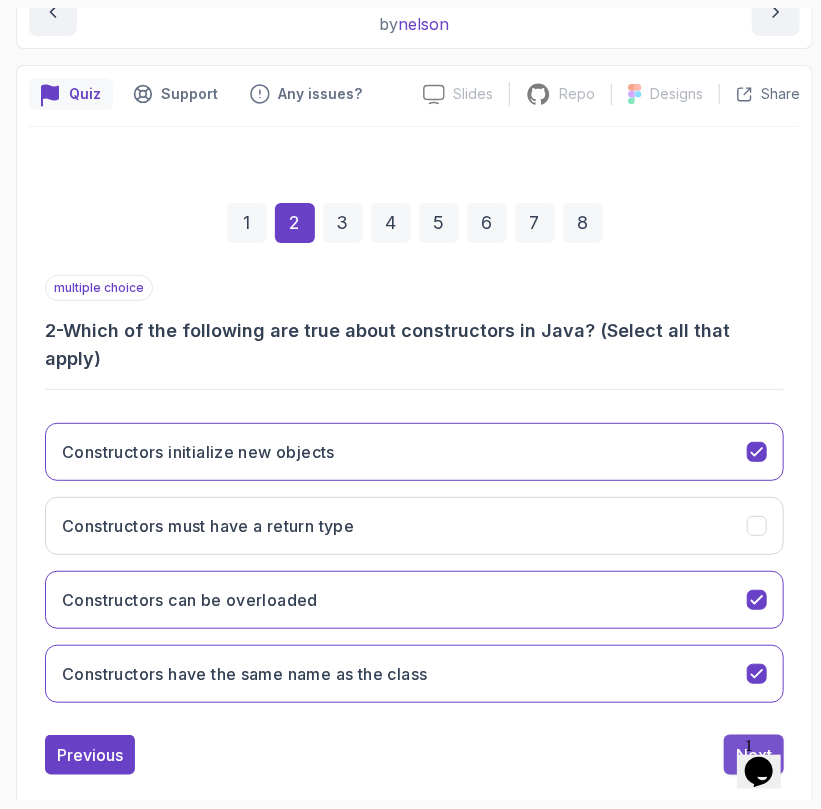 click on "Next" at bounding box center (754, 755) 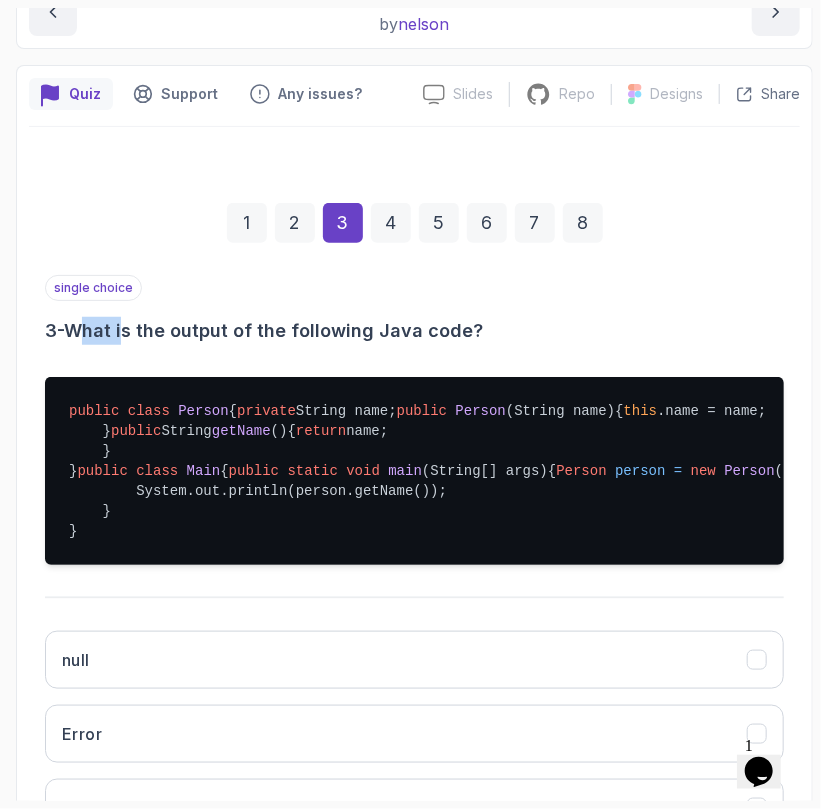 drag, startPoint x: 97, startPoint y: 341, endPoint x: 127, endPoint y: 341, distance: 30 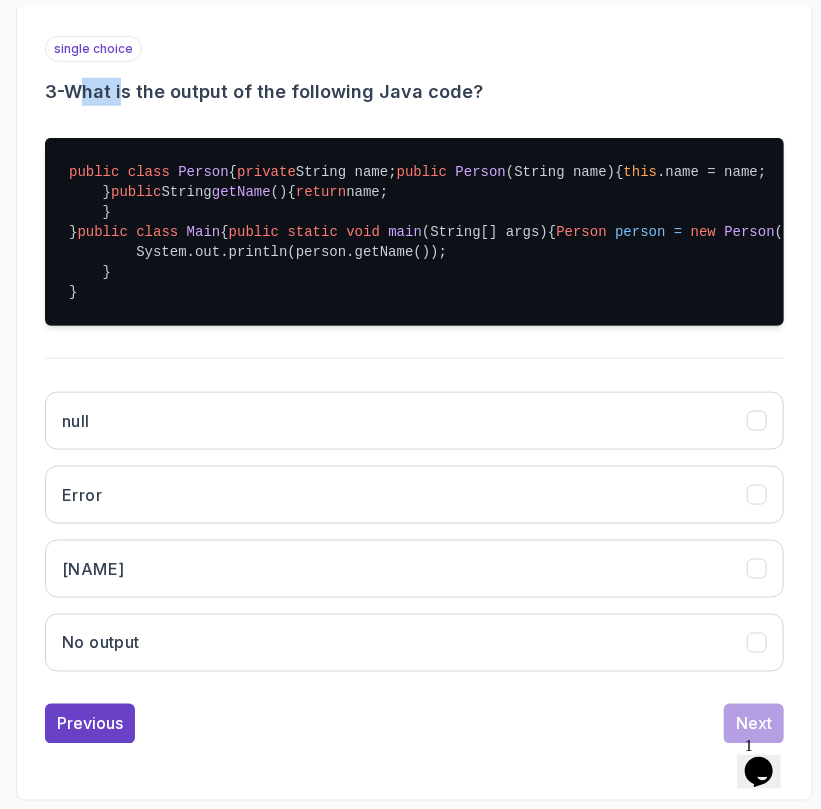 scroll, scrollTop: 636, scrollLeft: 0, axis: vertical 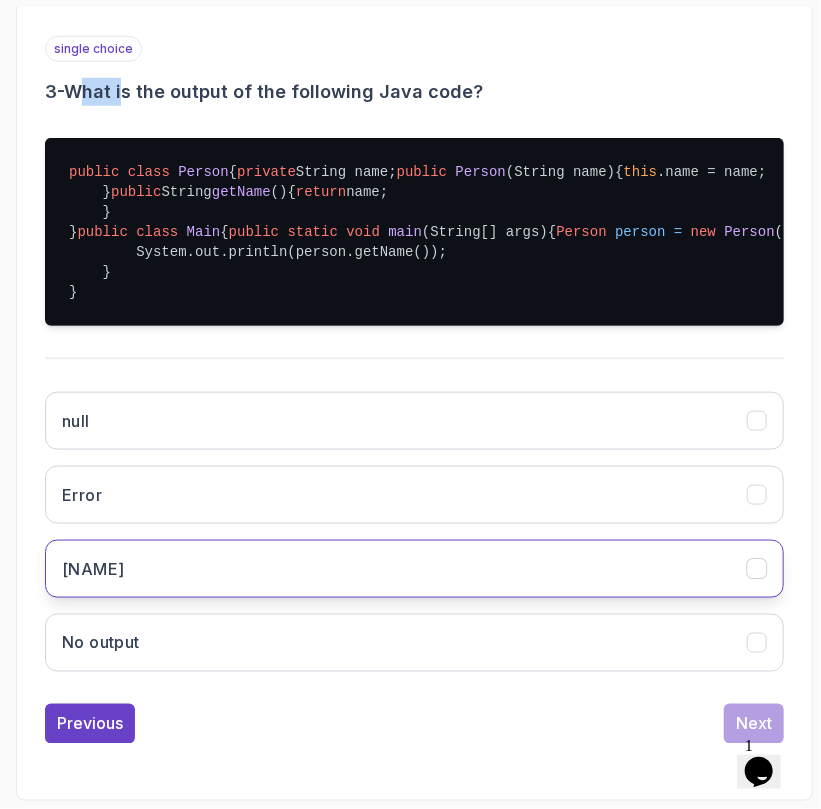 click on "[NAME]" at bounding box center (414, 569) 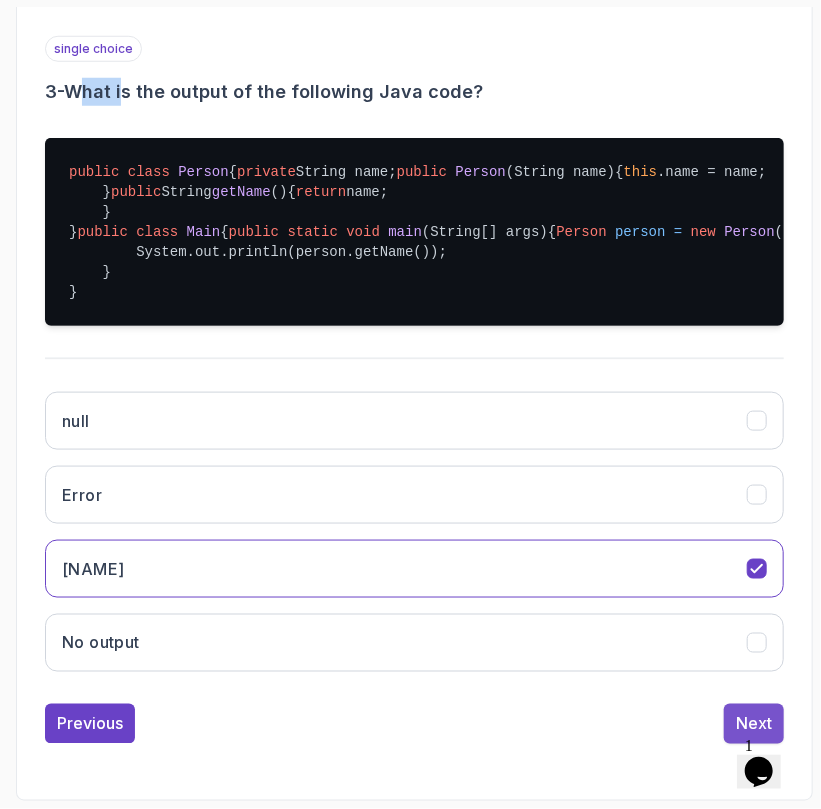 click on "Next" at bounding box center [754, 724] 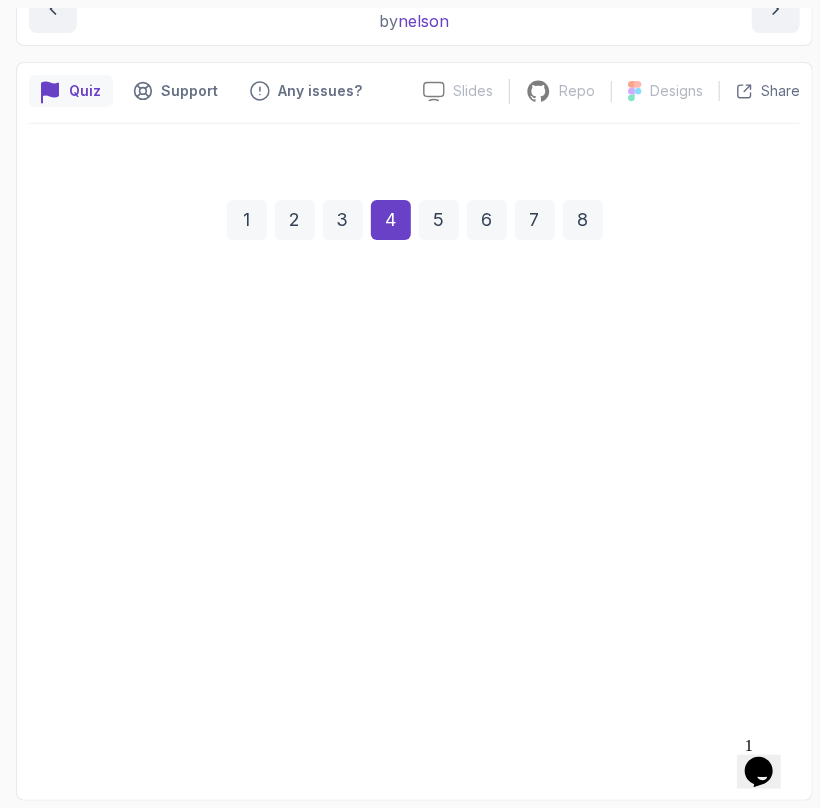scroll, scrollTop: 241, scrollLeft: 0, axis: vertical 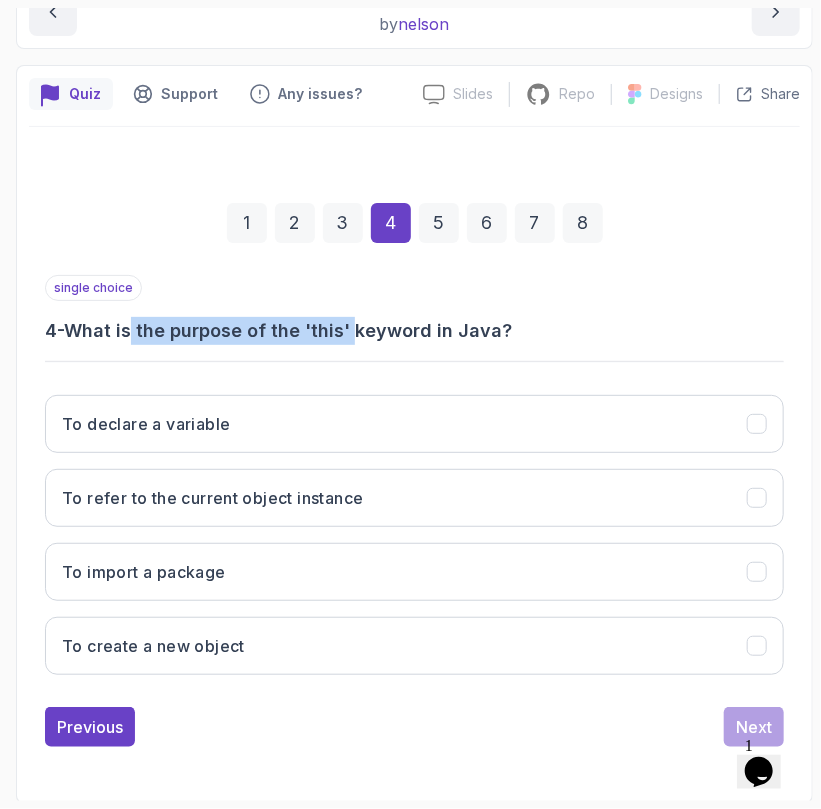 drag, startPoint x: 137, startPoint y: 325, endPoint x: 358, endPoint y: 313, distance: 221.32555 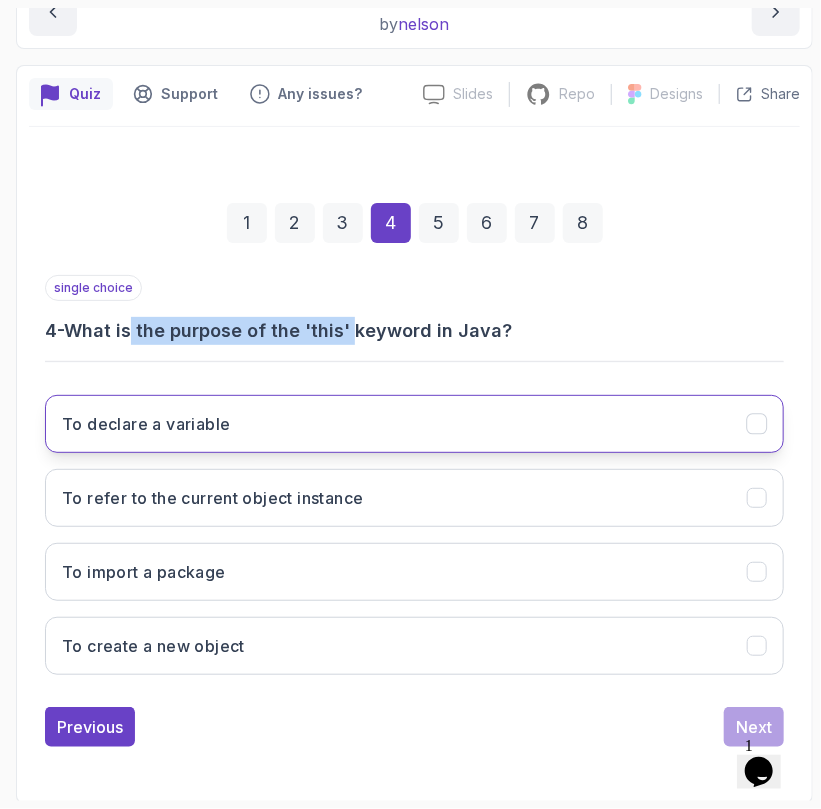 drag, startPoint x: 76, startPoint y: 434, endPoint x: 218, endPoint y: 408, distance: 144.36066 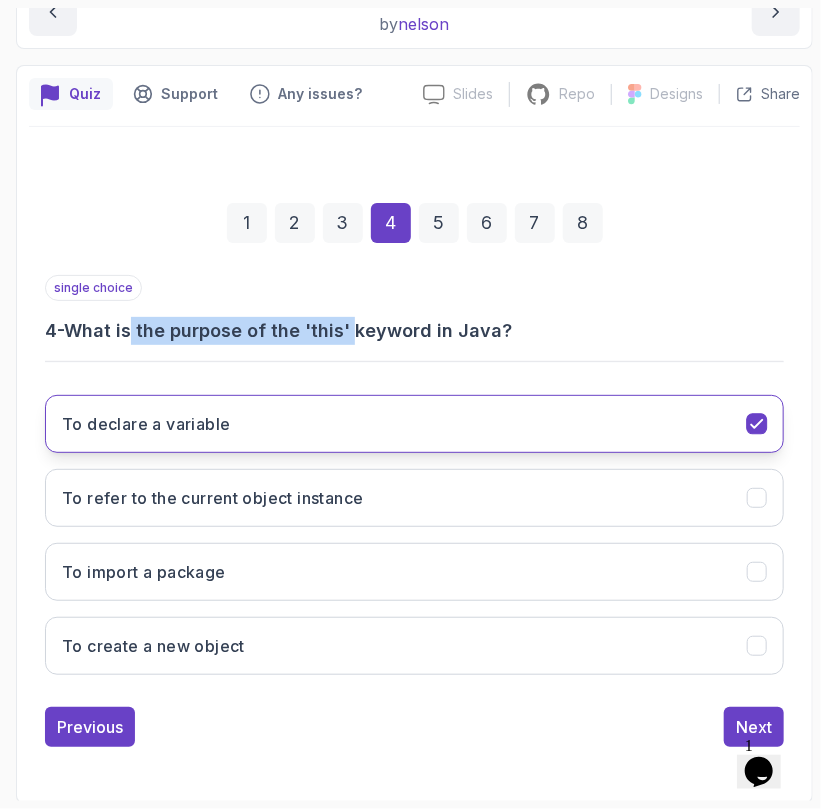 click on "To declare a variable" at bounding box center (414, 424) 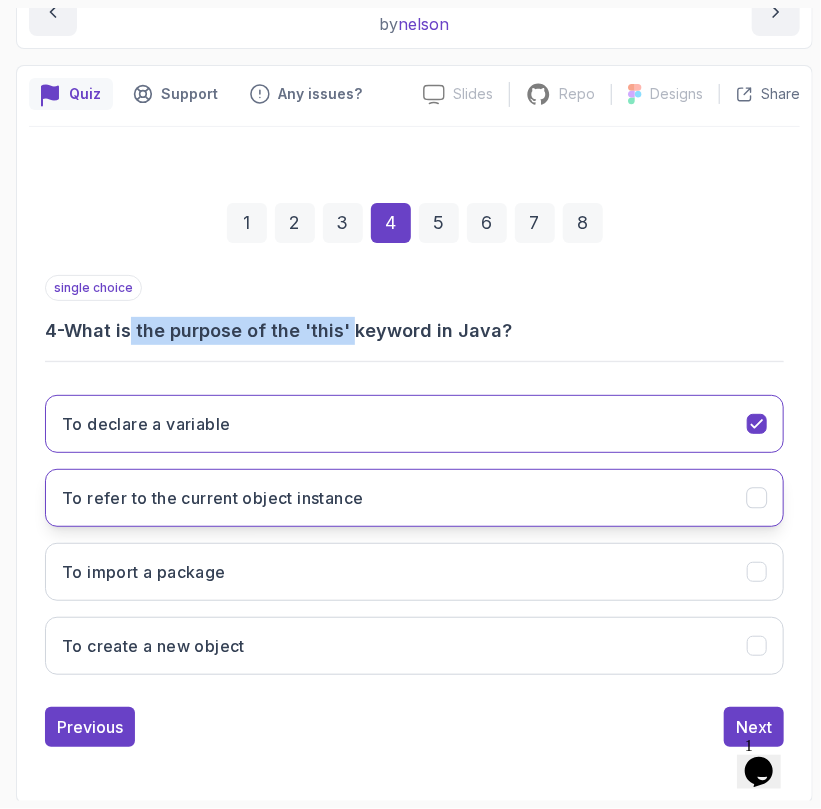 click on "To refer to the current object instance" at bounding box center [414, 498] 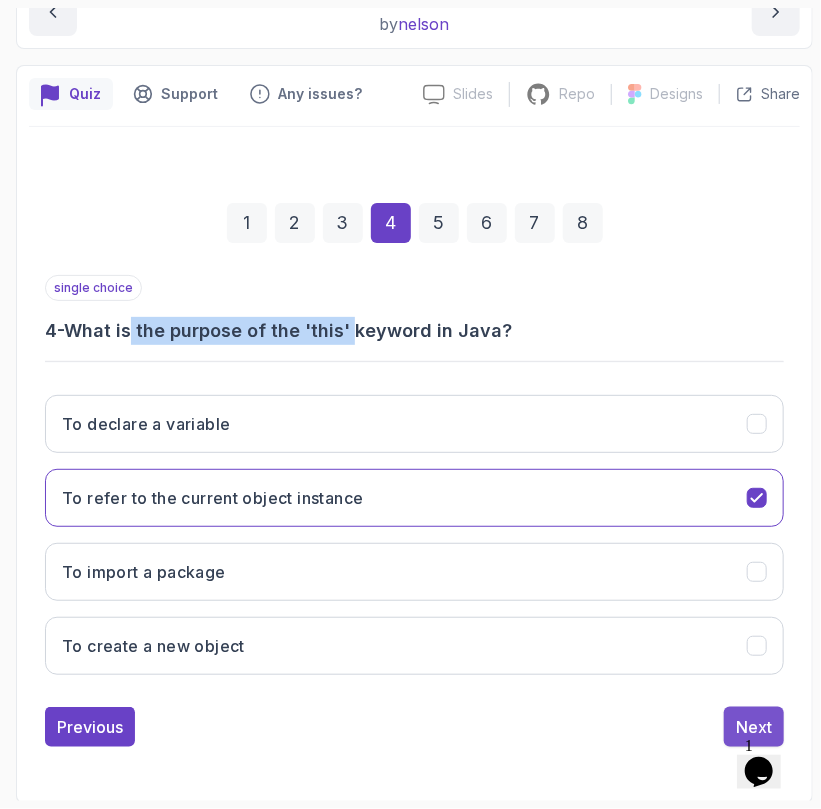 click on "Next" at bounding box center (754, 727) 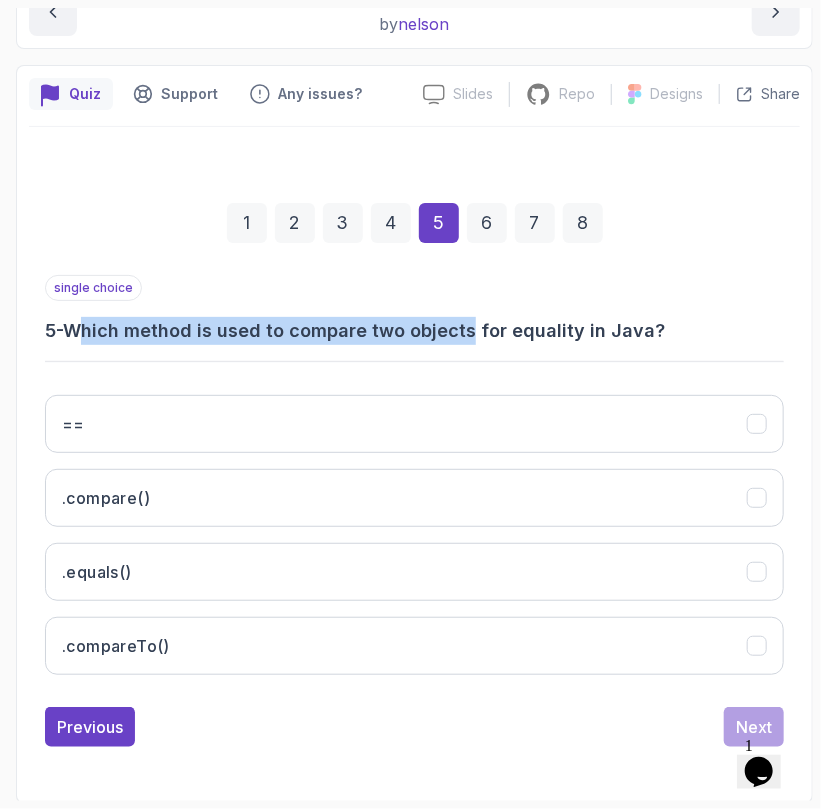 drag, startPoint x: 89, startPoint y: 343, endPoint x: 472, endPoint y: 332, distance: 383.15793 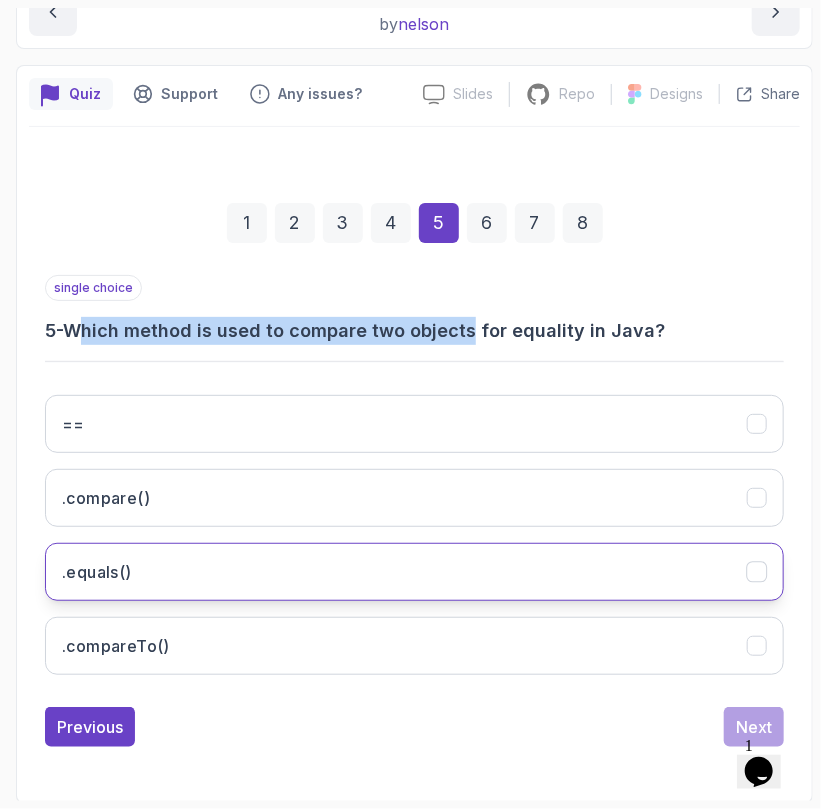 click on ".equals()" at bounding box center (414, 572) 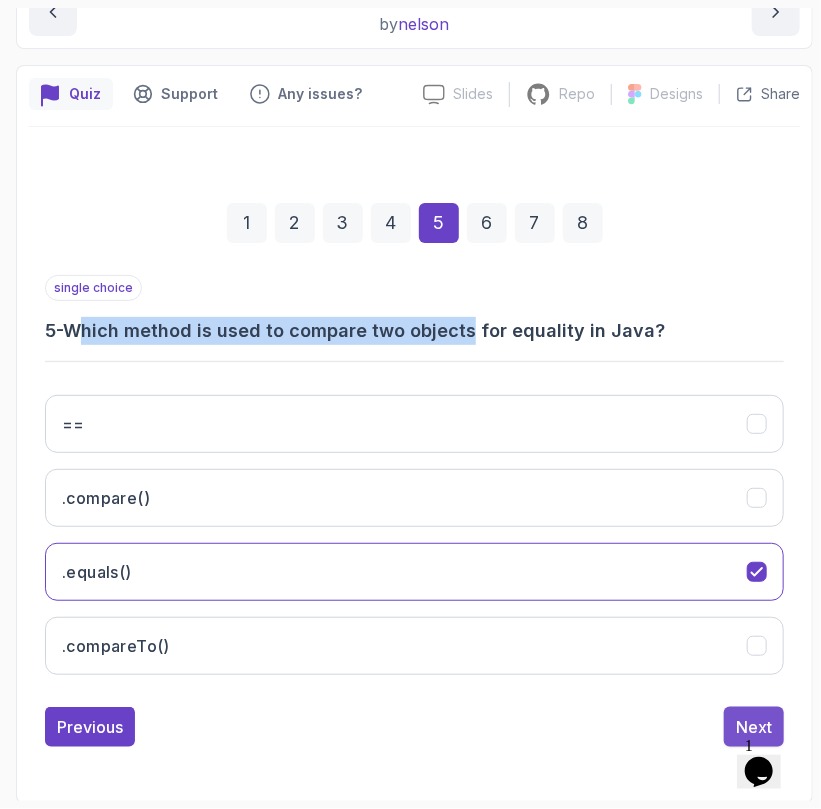 click on "Next" at bounding box center [754, 727] 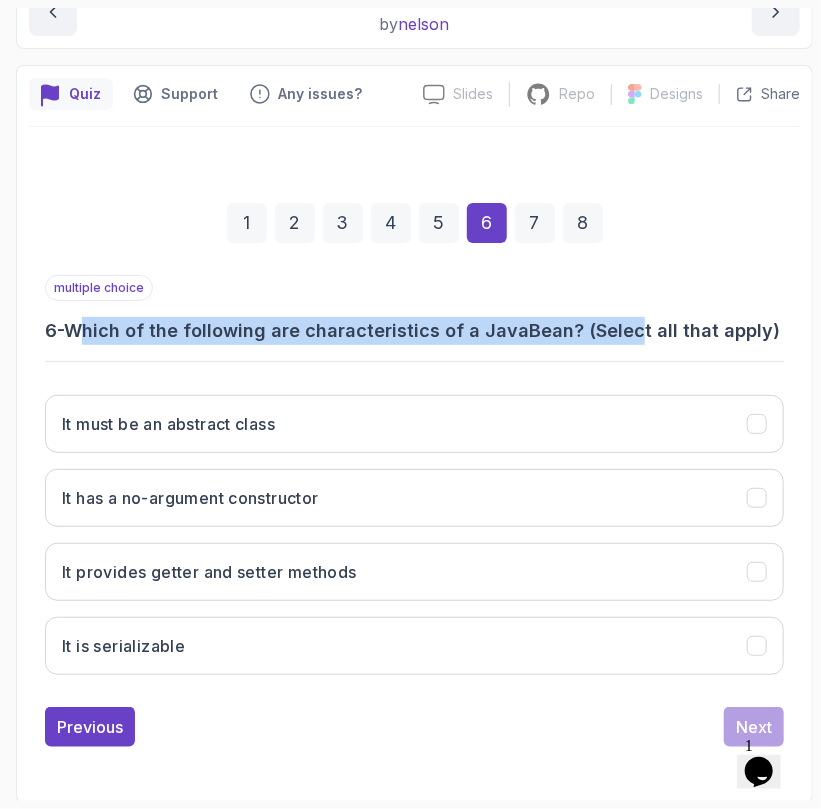 drag, startPoint x: 91, startPoint y: 322, endPoint x: 631, endPoint y: 316, distance: 540.0333 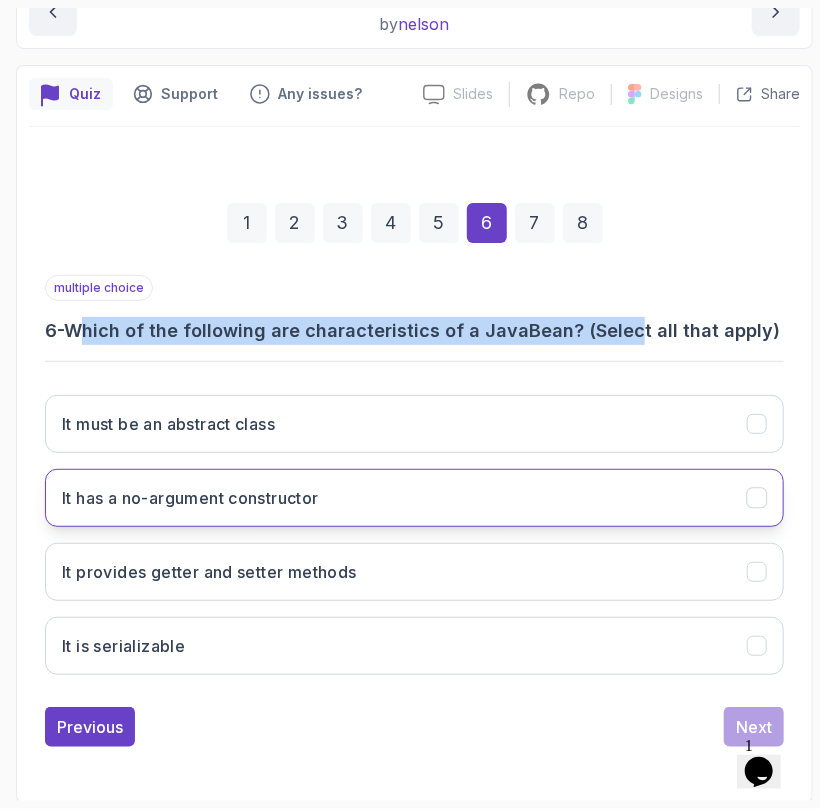 click on "It has a no-argument constructor" at bounding box center (414, 498) 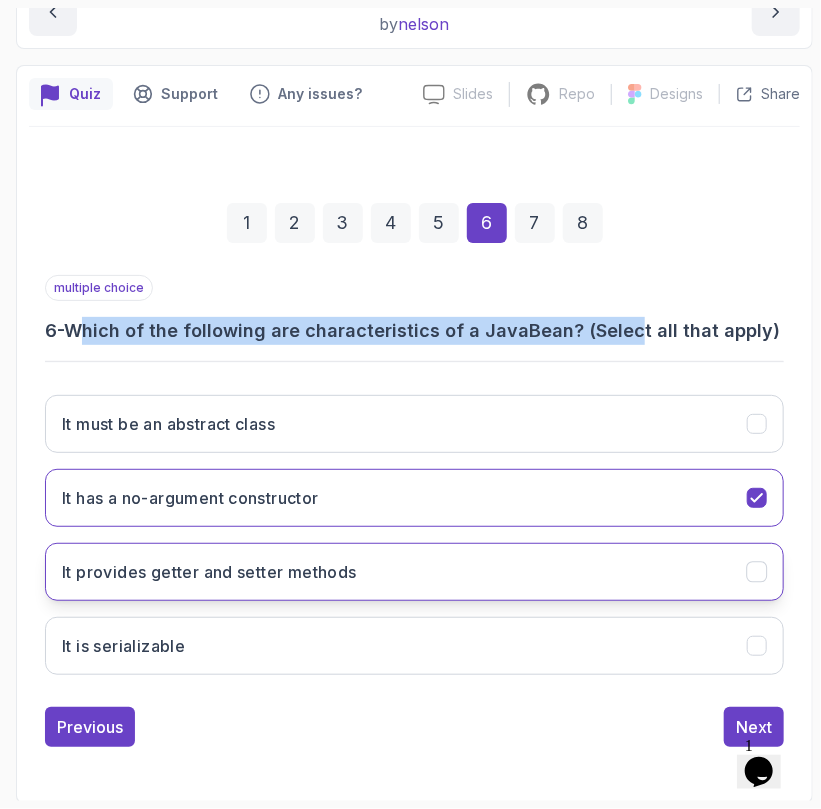 click on "It provides getter and setter methods" at bounding box center [209, 572] 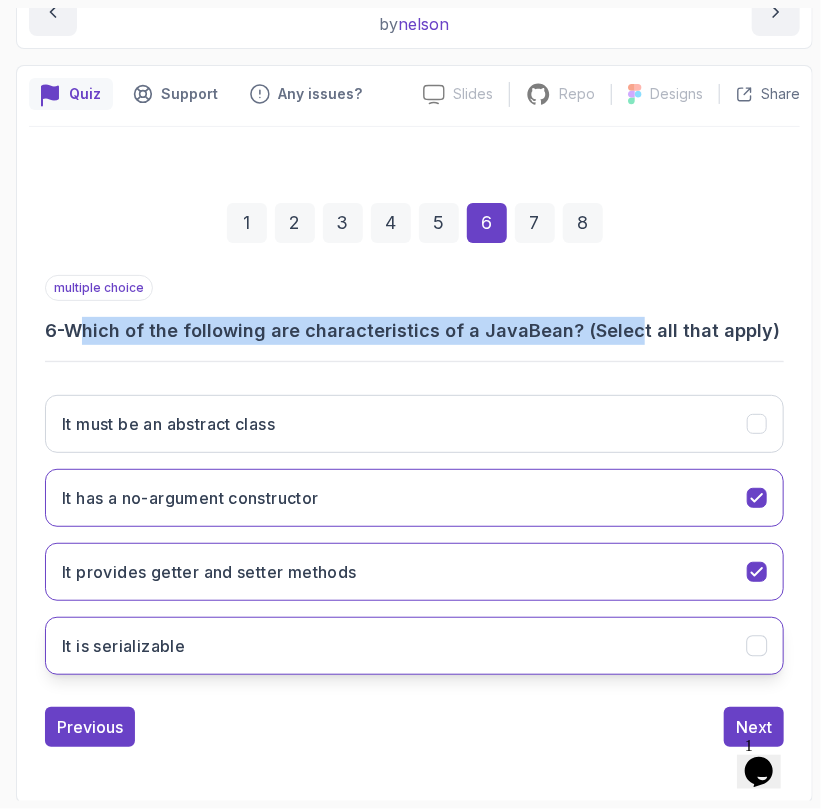 click on "It is serializable" at bounding box center [414, 646] 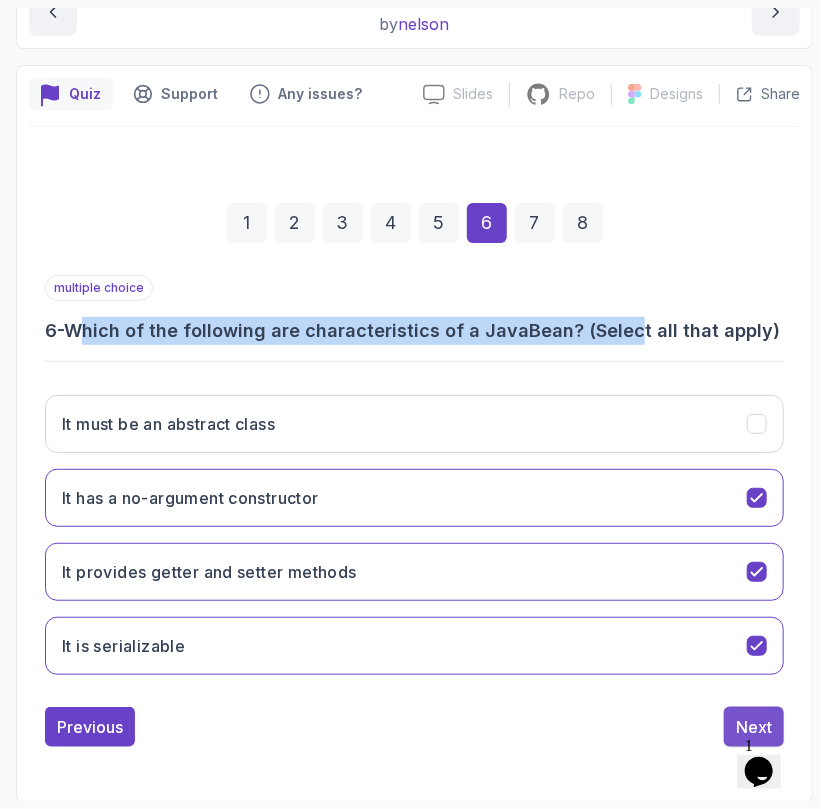 click on "Next" at bounding box center [754, 727] 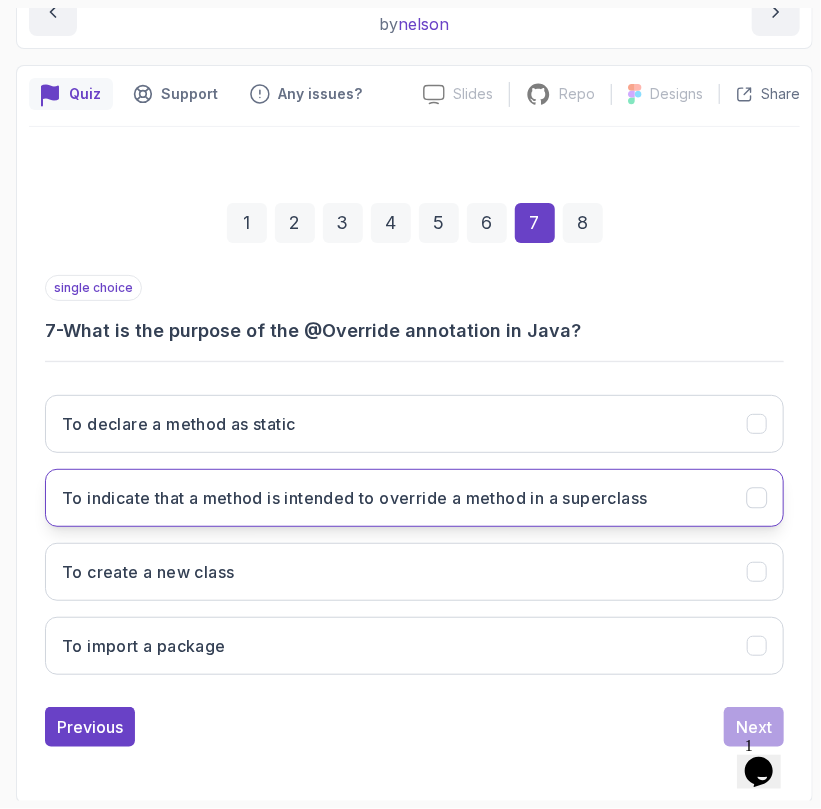 click on "To indicate that a method is intended to override a method in a superclass" at bounding box center (414, 498) 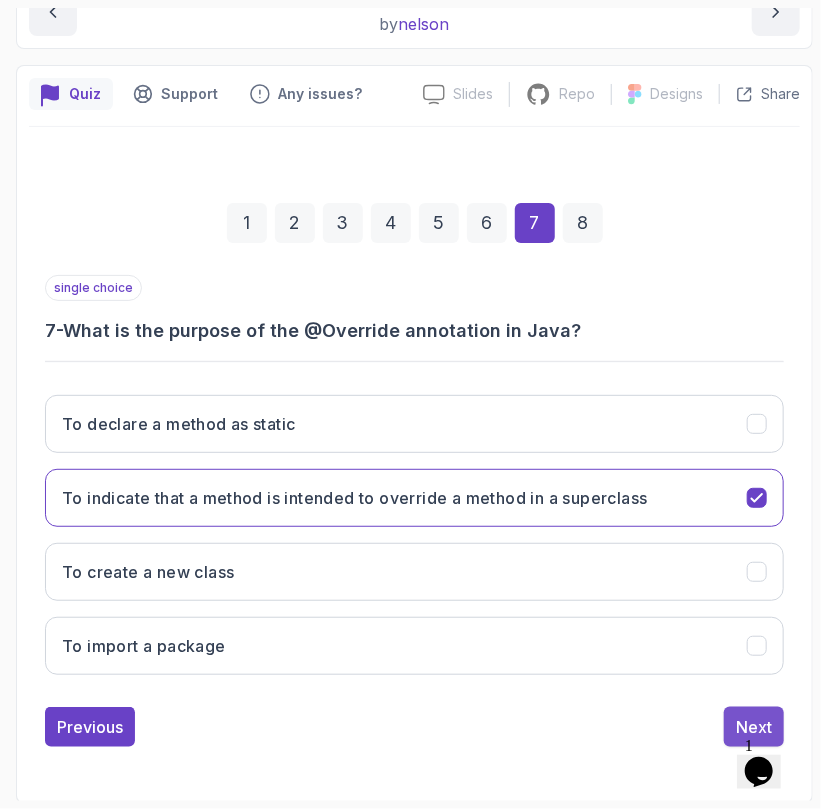 click on "Next" at bounding box center [754, 727] 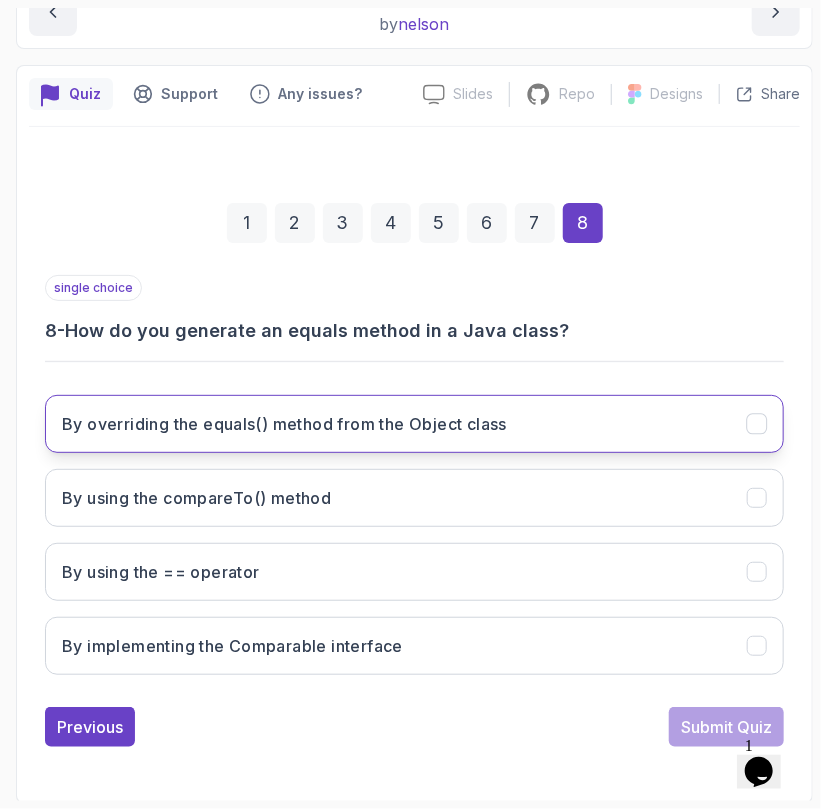 click on "By overriding the equals() method from the Object class" at bounding box center (284, 424) 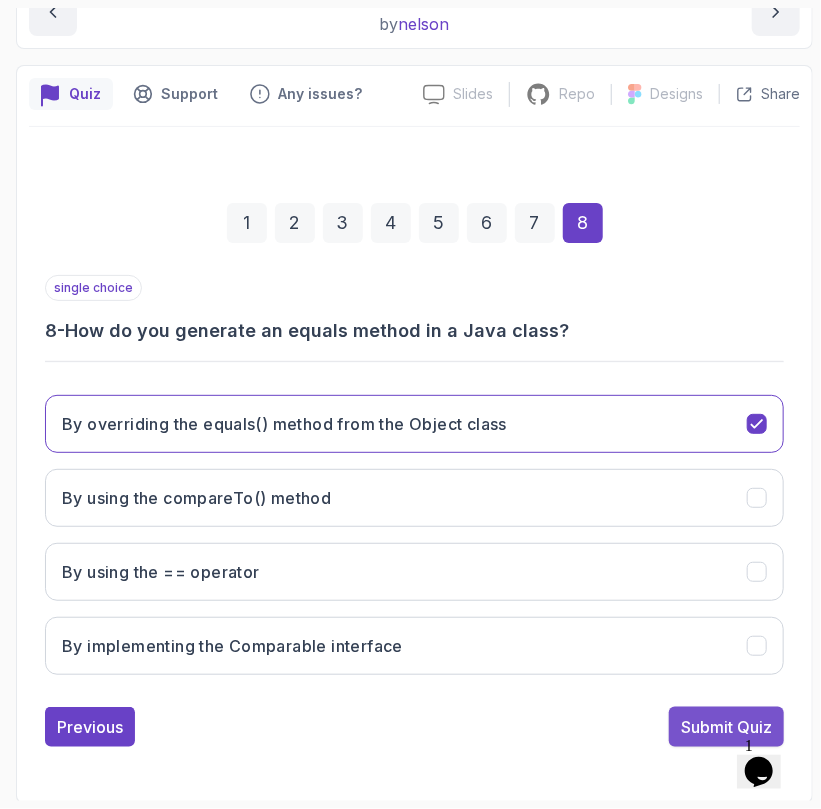 click on "Submit Quiz" at bounding box center [726, 727] 